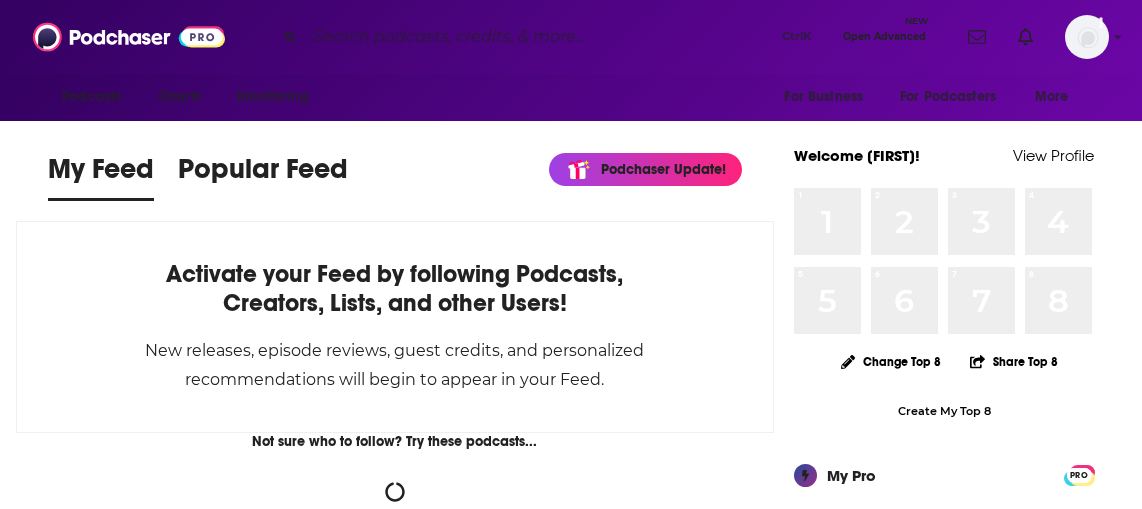 scroll, scrollTop: 0, scrollLeft: 0, axis: both 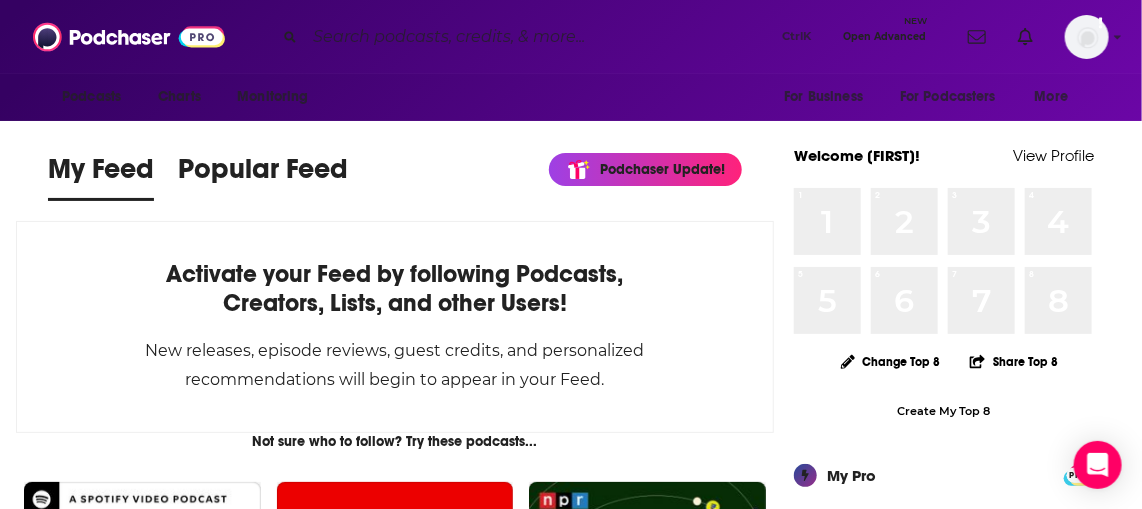 click at bounding box center [539, 37] 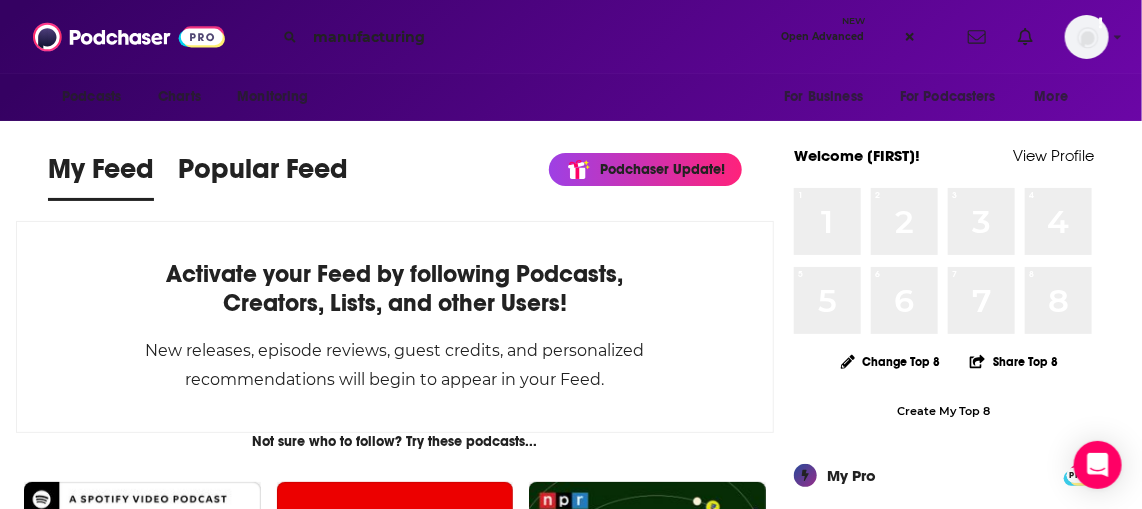 type on "manufacturing" 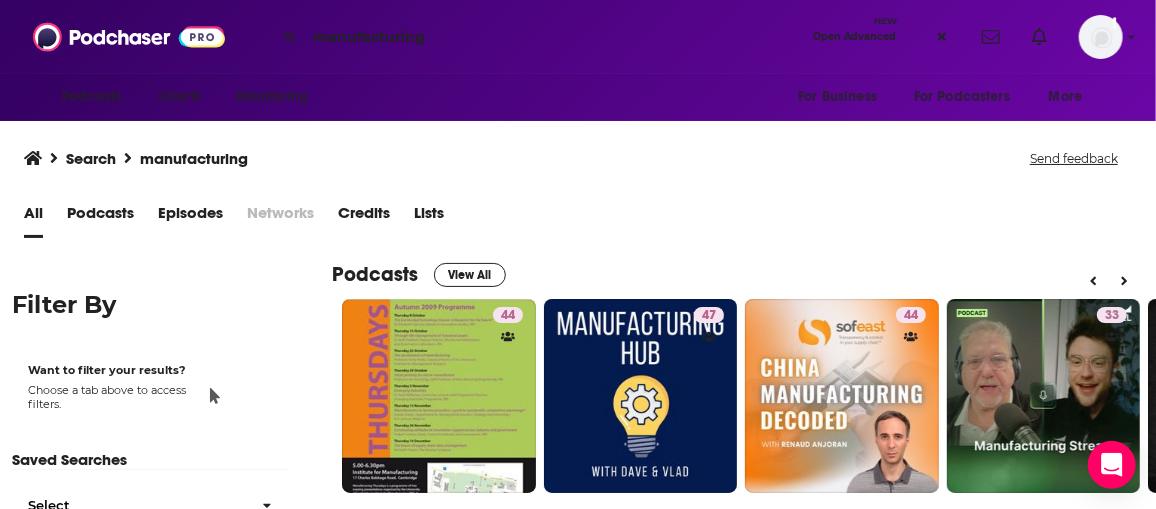 click on "View All" at bounding box center (470, 275) 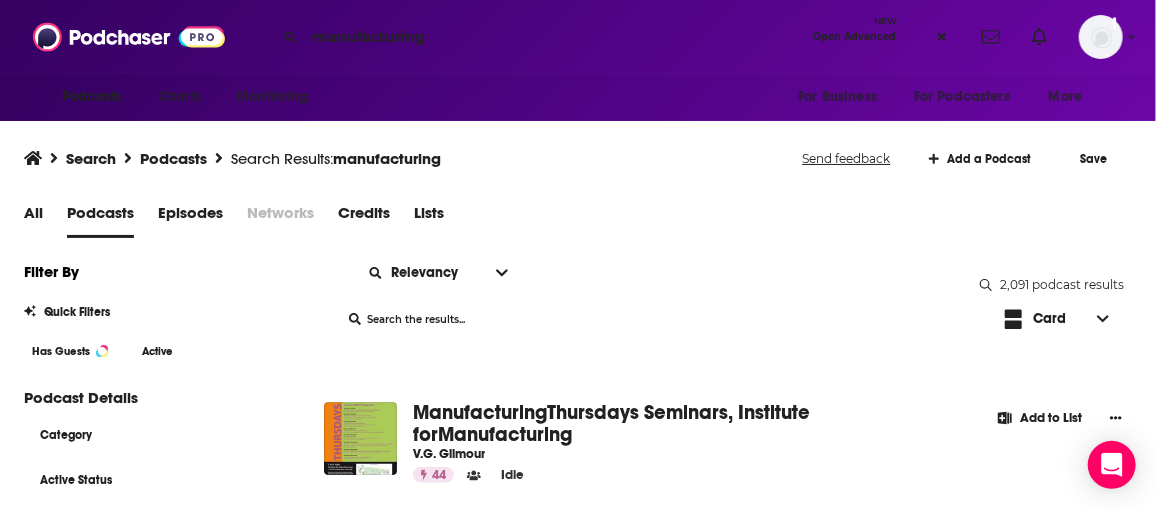 click at bounding box center (502, 273) 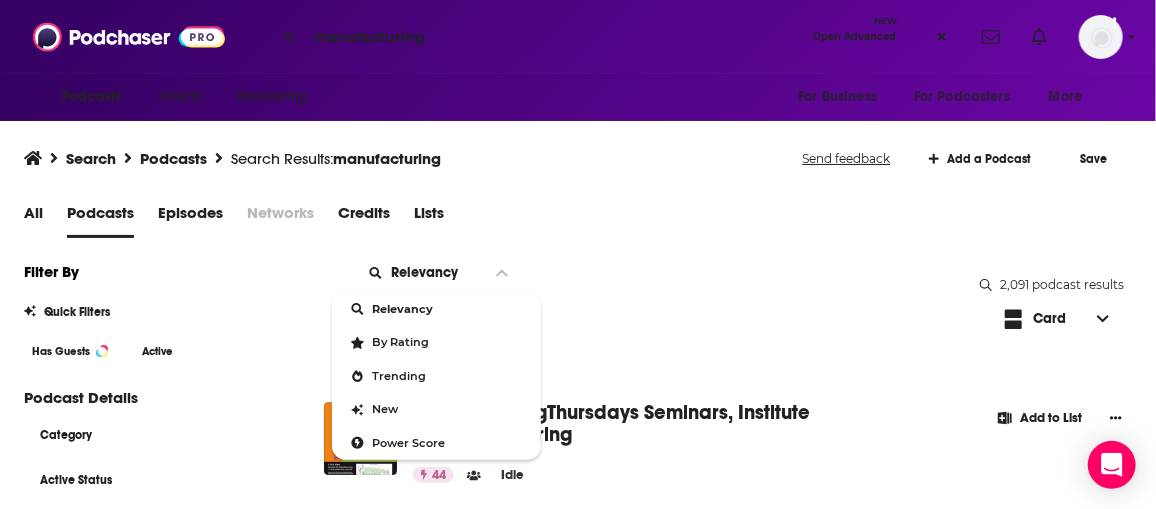 click on "Power Score" at bounding box center (449, 443) 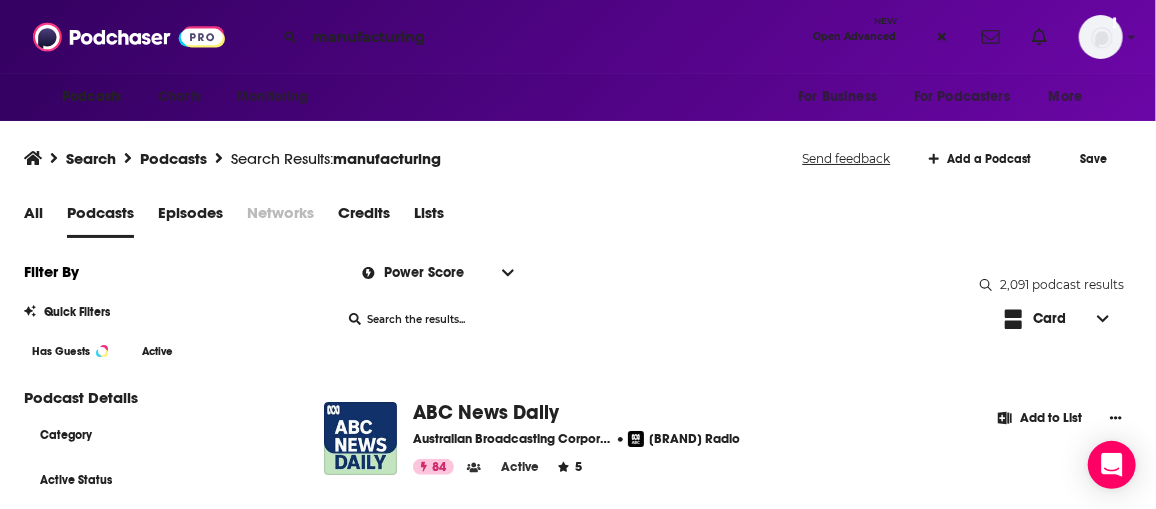 click on "All Podcasts Episodes Networks Credits Lists" at bounding box center [582, 217] 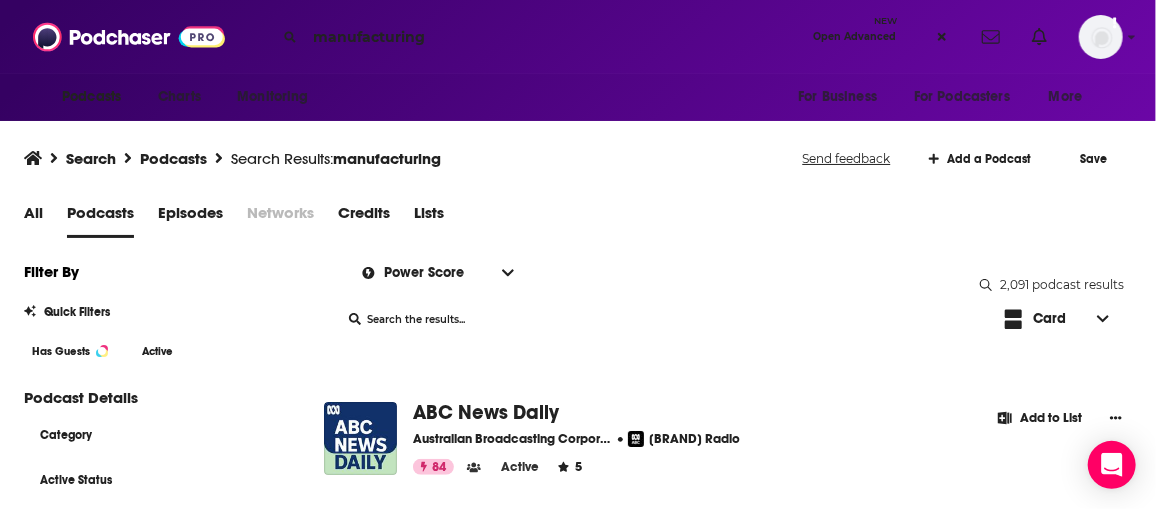 click on "Power Score List Search Input Search the results... Card" at bounding box center (656, 296) 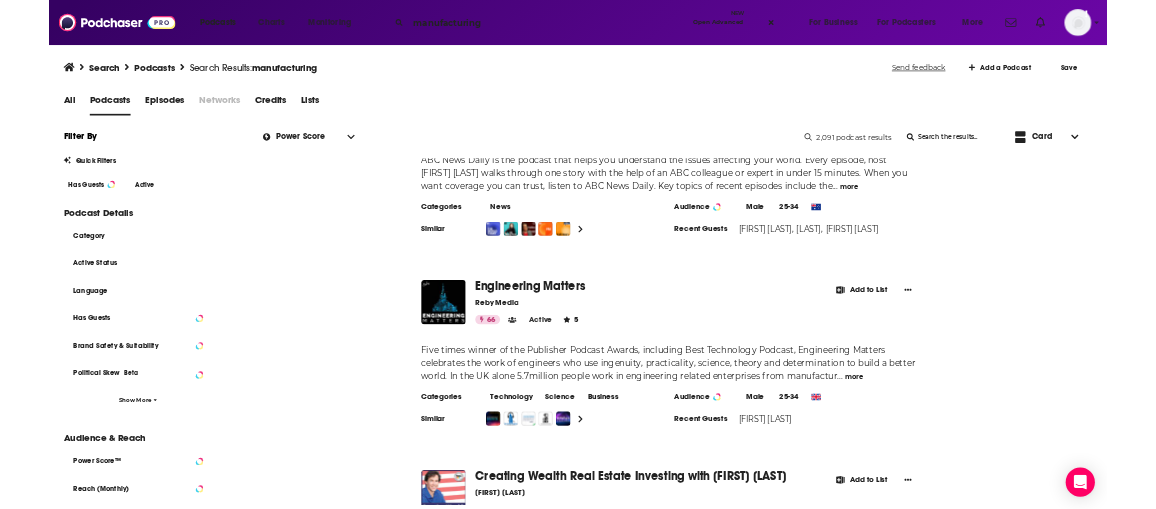 scroll, scrollTop: 272, scrollLeft: 0, axis: vertical 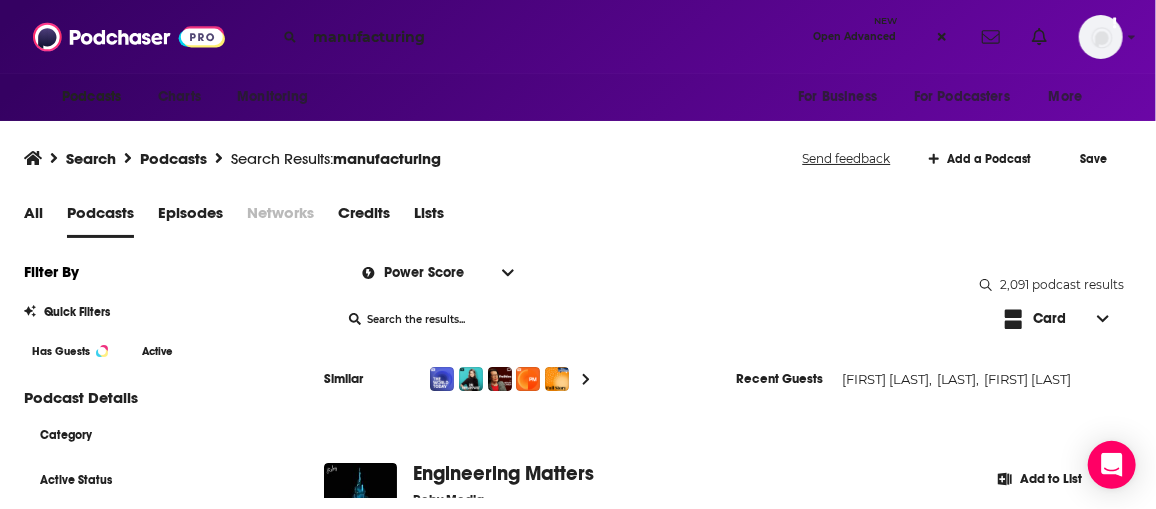 click on "All Podcasts Episodes Networks Credits Lists" at bounding box center [582, 217] 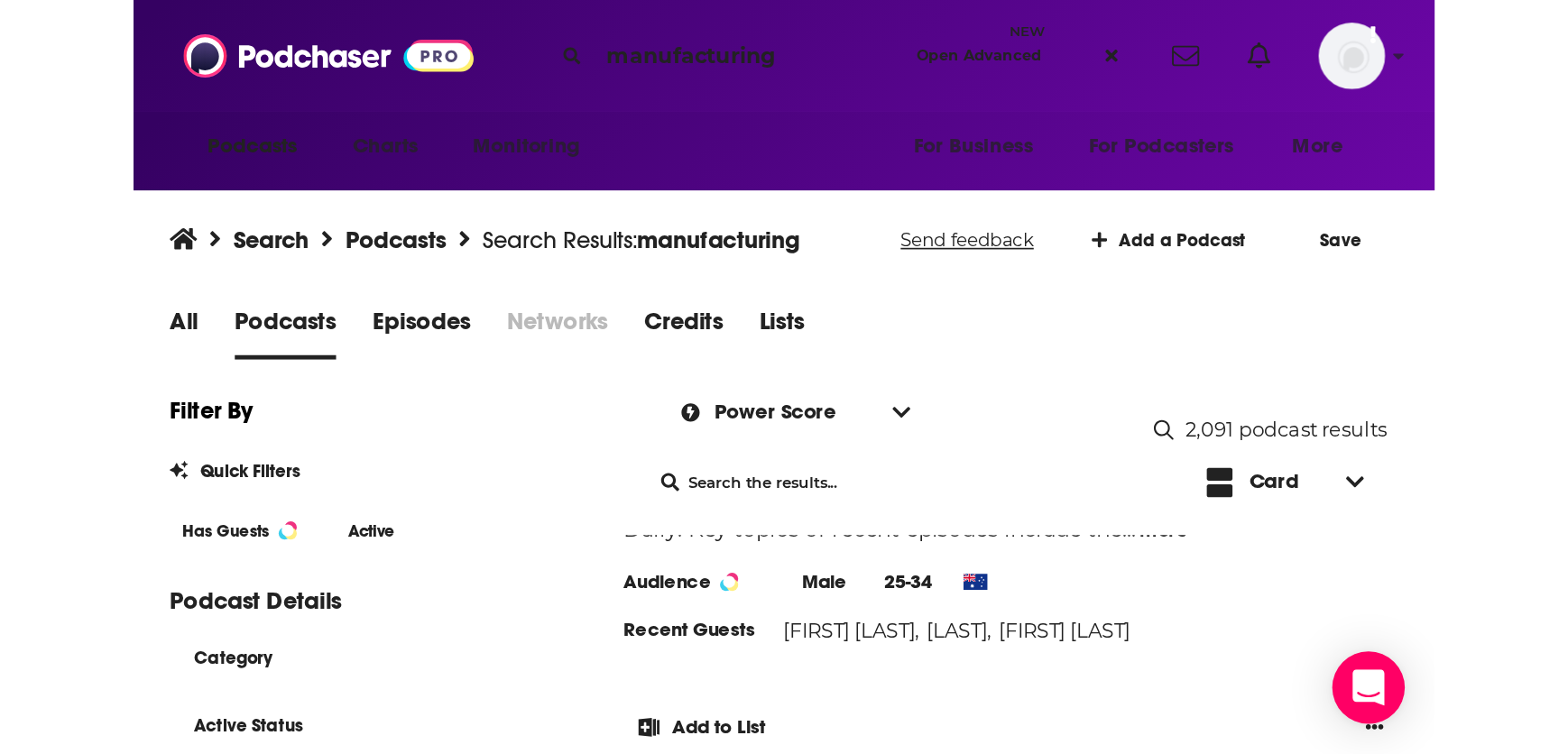 scroll, scrollTop: 245, scrollLeft: 0, axis: vertical 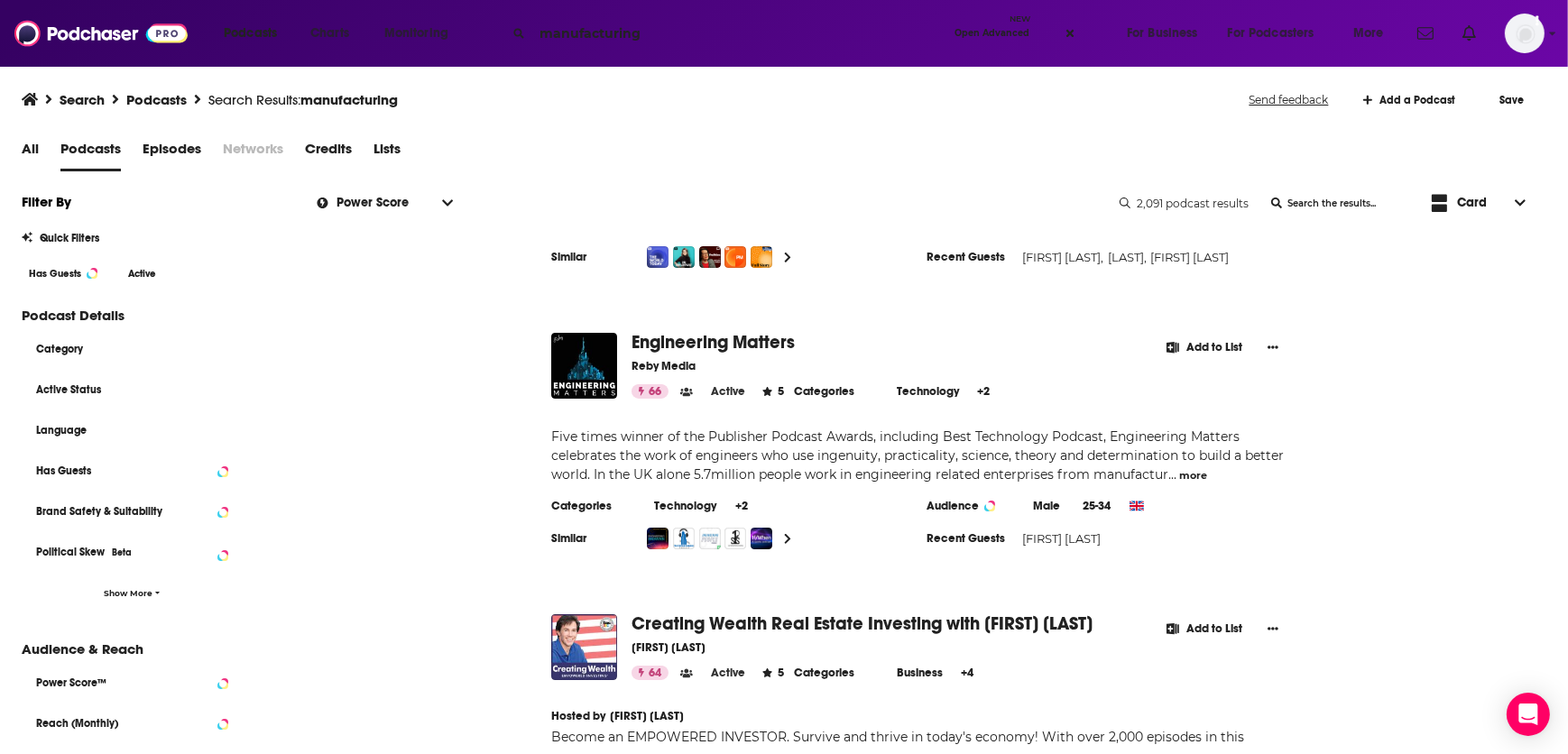 click on "Podcasts Charts Monitoring manufacturing Open Advanced New For Business For Podcasters More Add a profile image" at bounding box center (784, 33) 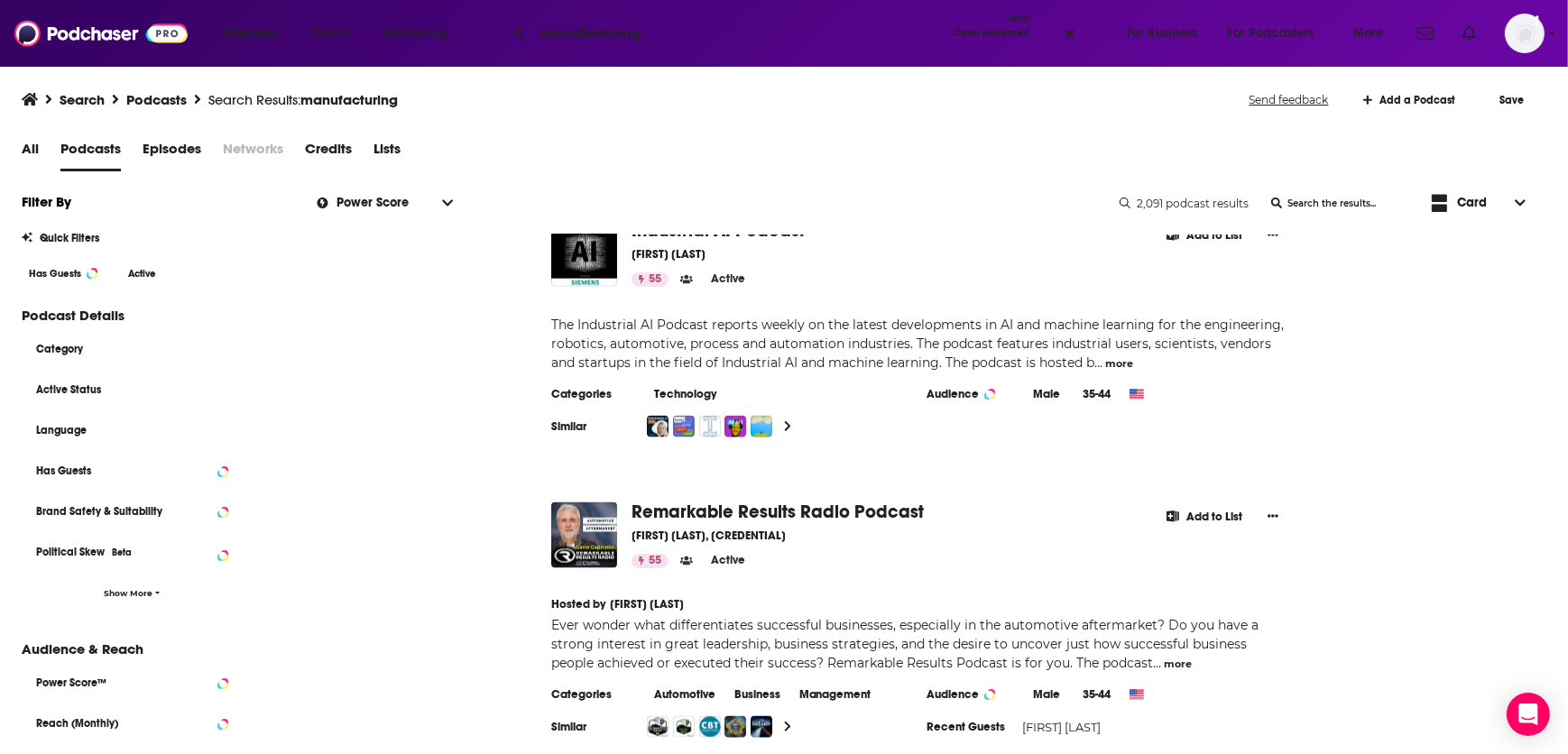scroll, scrollTop: 3526, scrollLeft: 0, axis: vertical 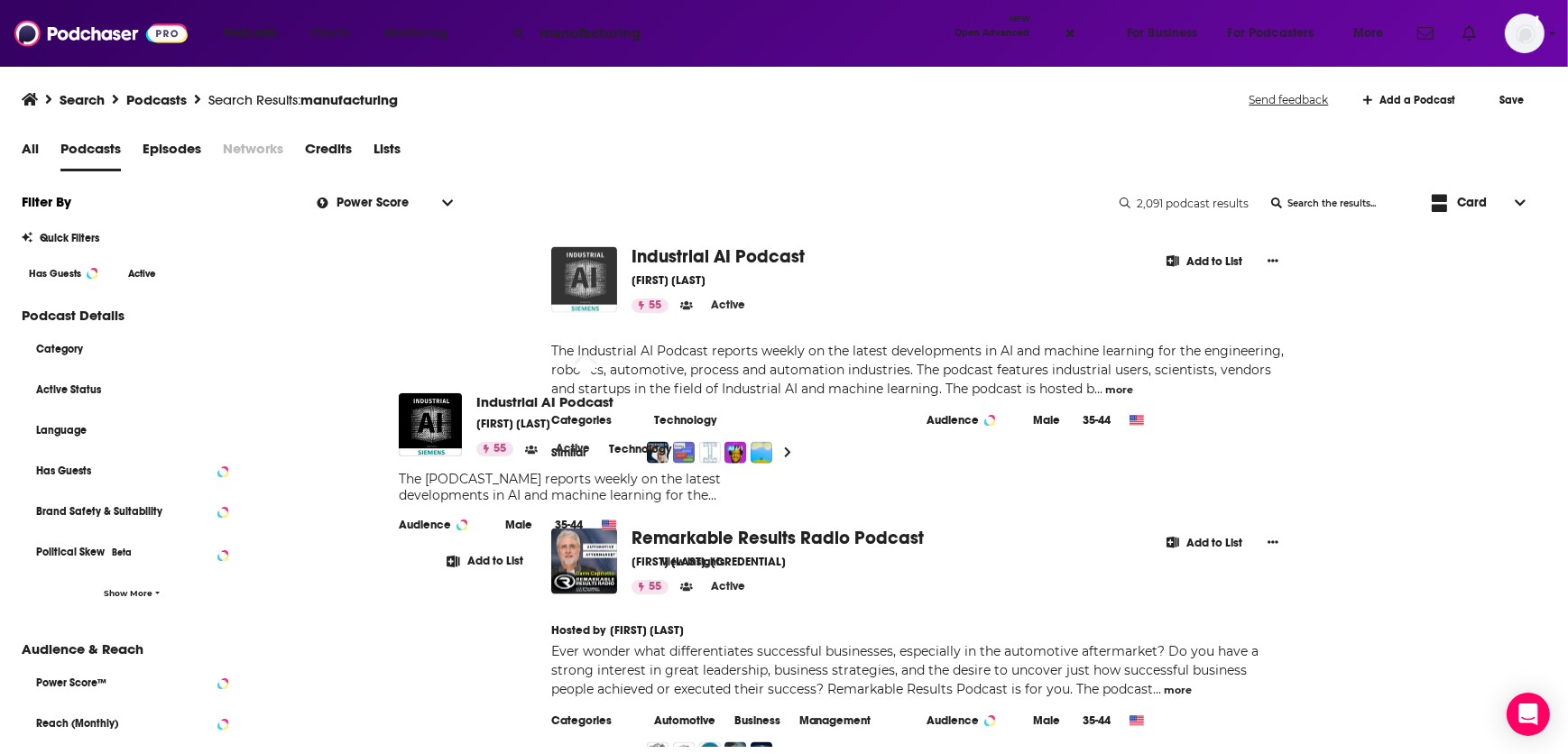 click at bounding box center (584, 280) 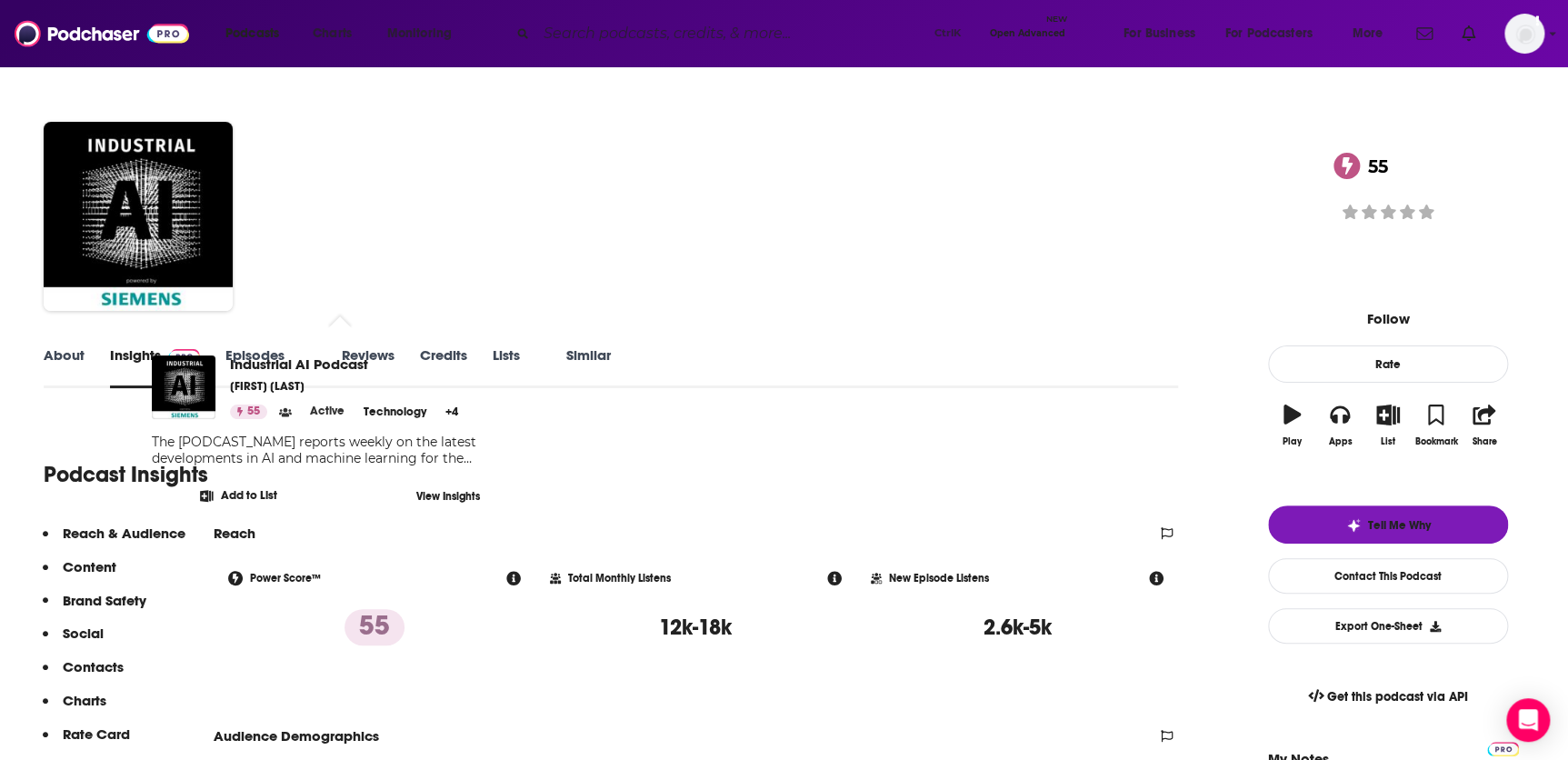 drag, startPoint x: 325, startPoint y: 202, endPoint x: 122, endPoint y: 130, distance: 215.39034 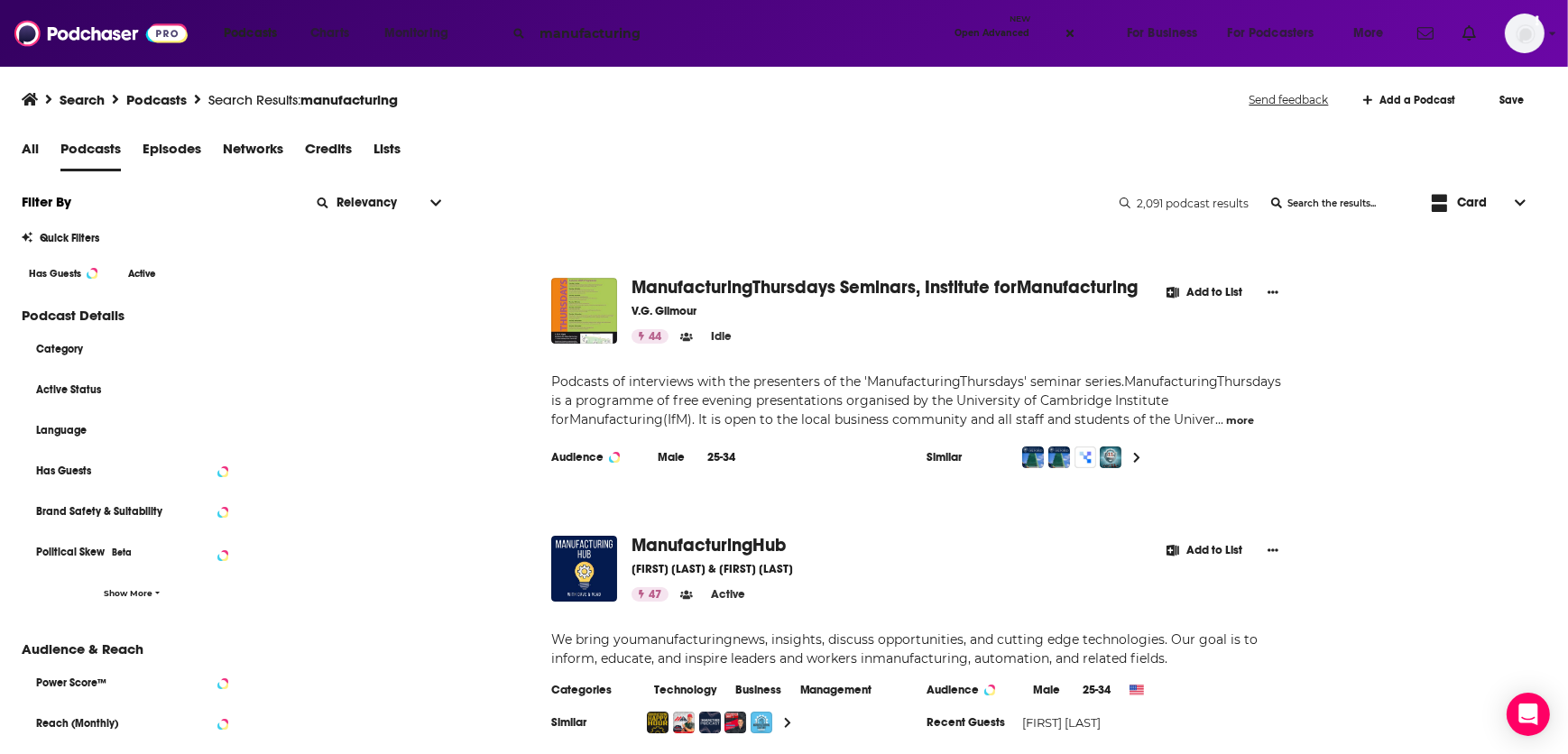 click at bounding box center [437, 203] 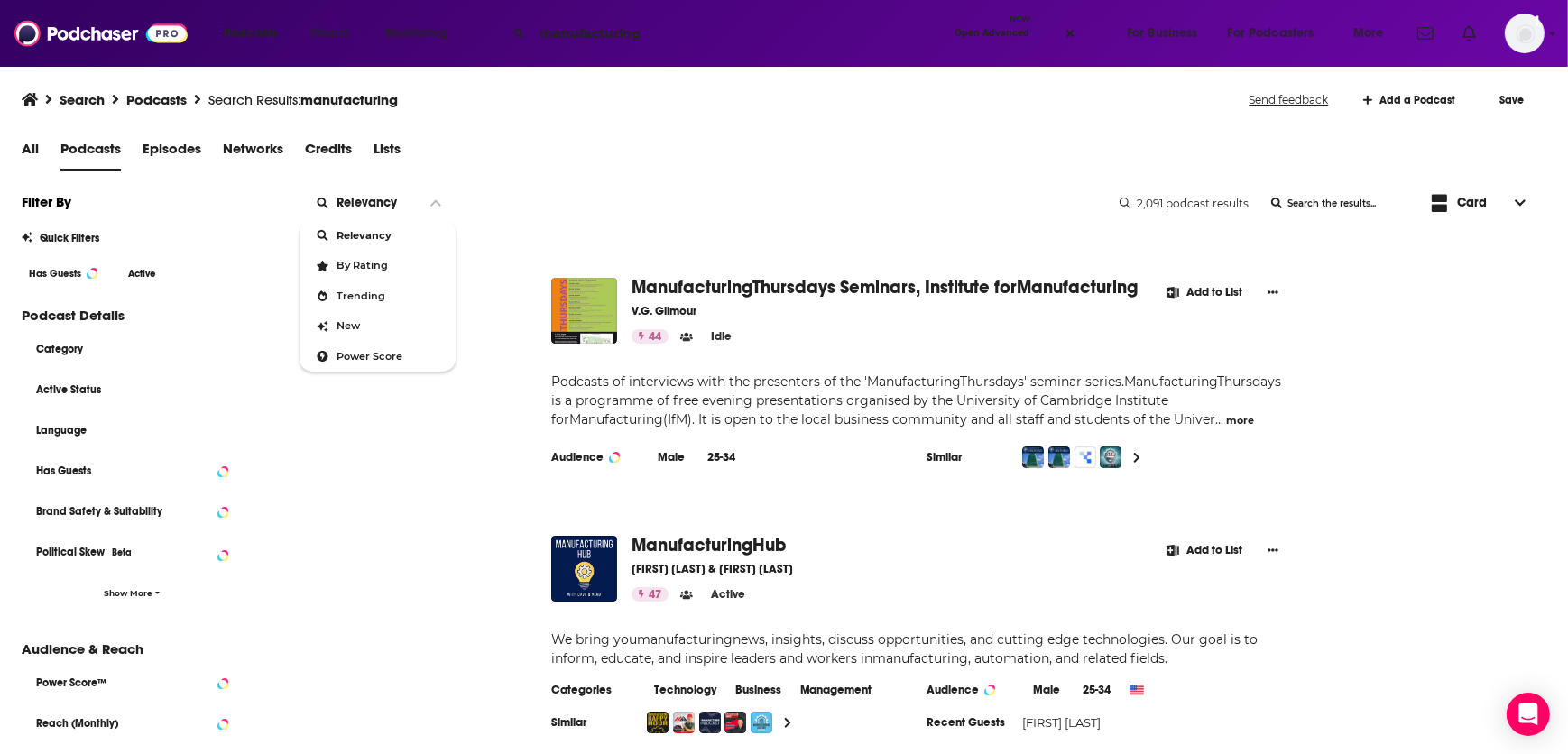 click on "Power Score" at bounding box center [389, 356] 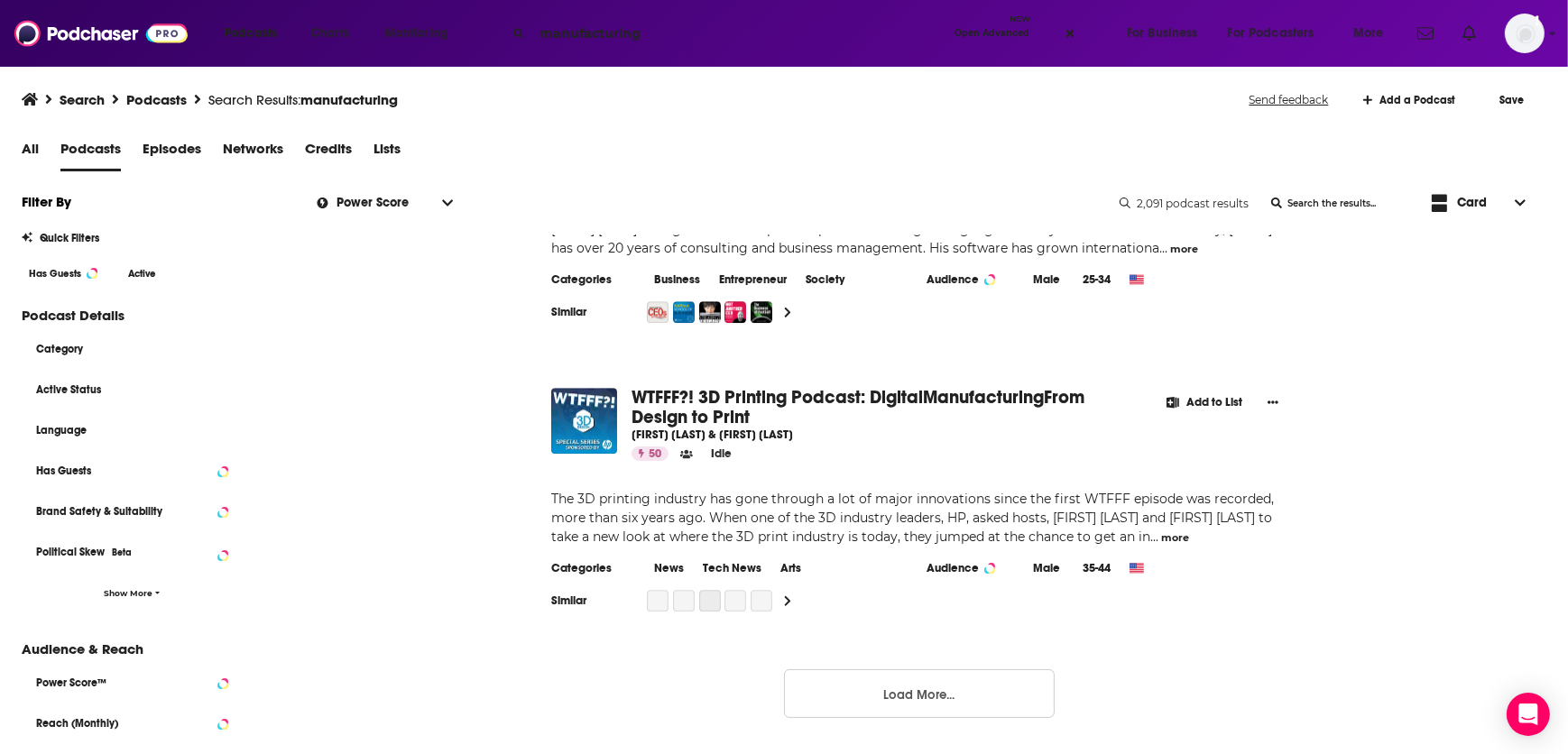 scroll, scrollTop: 6869, scrollLeft: 0, axis: vertical 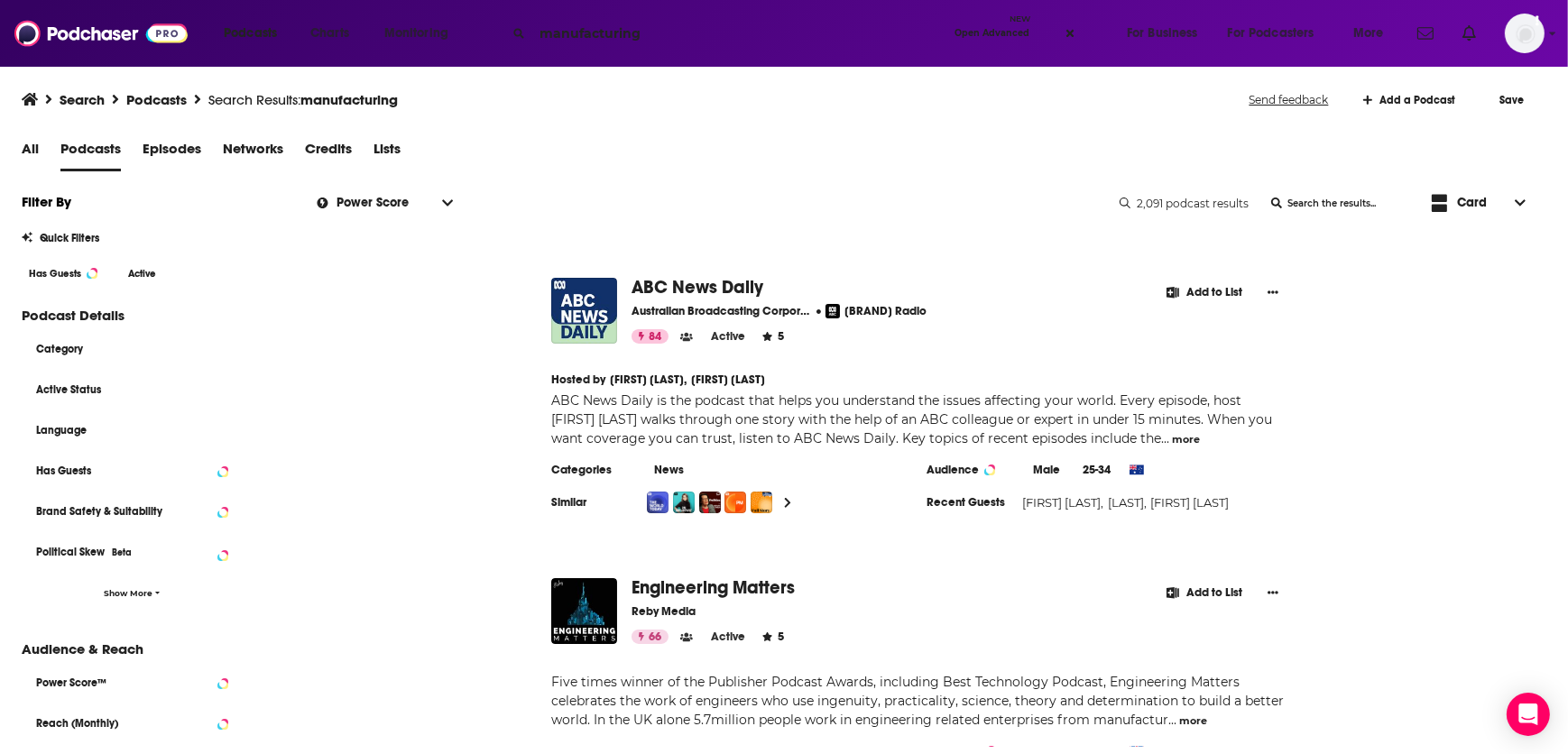 drag, startPoint x: 478, startPoint y: 582, endPoint x: 469, endPoint y: 348, distance: 234.173 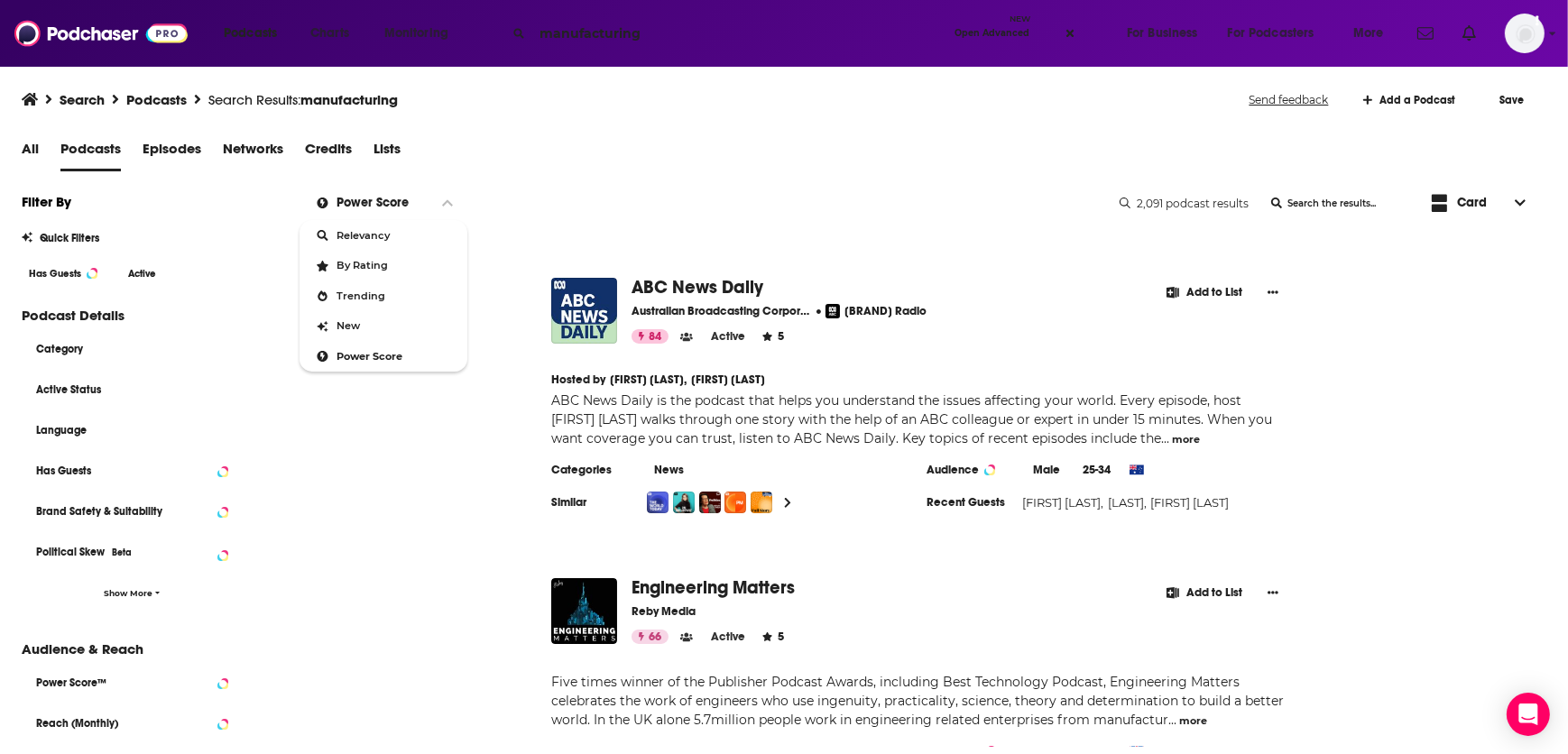 click on "Relevancy" at bounding box center (383, 235) 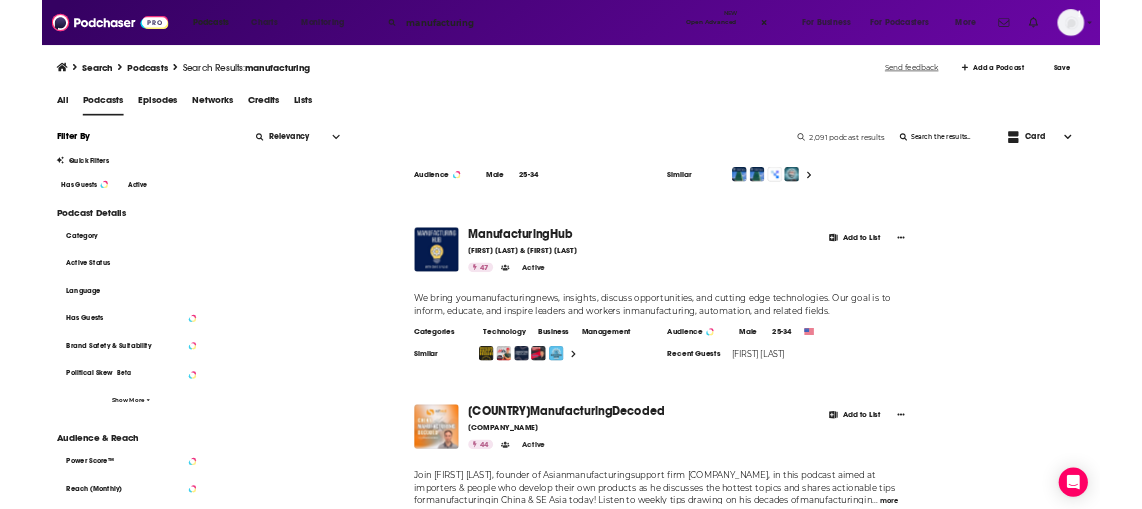 scroll, scrollTop: 272, scrollLeft: 0, axis: vertical 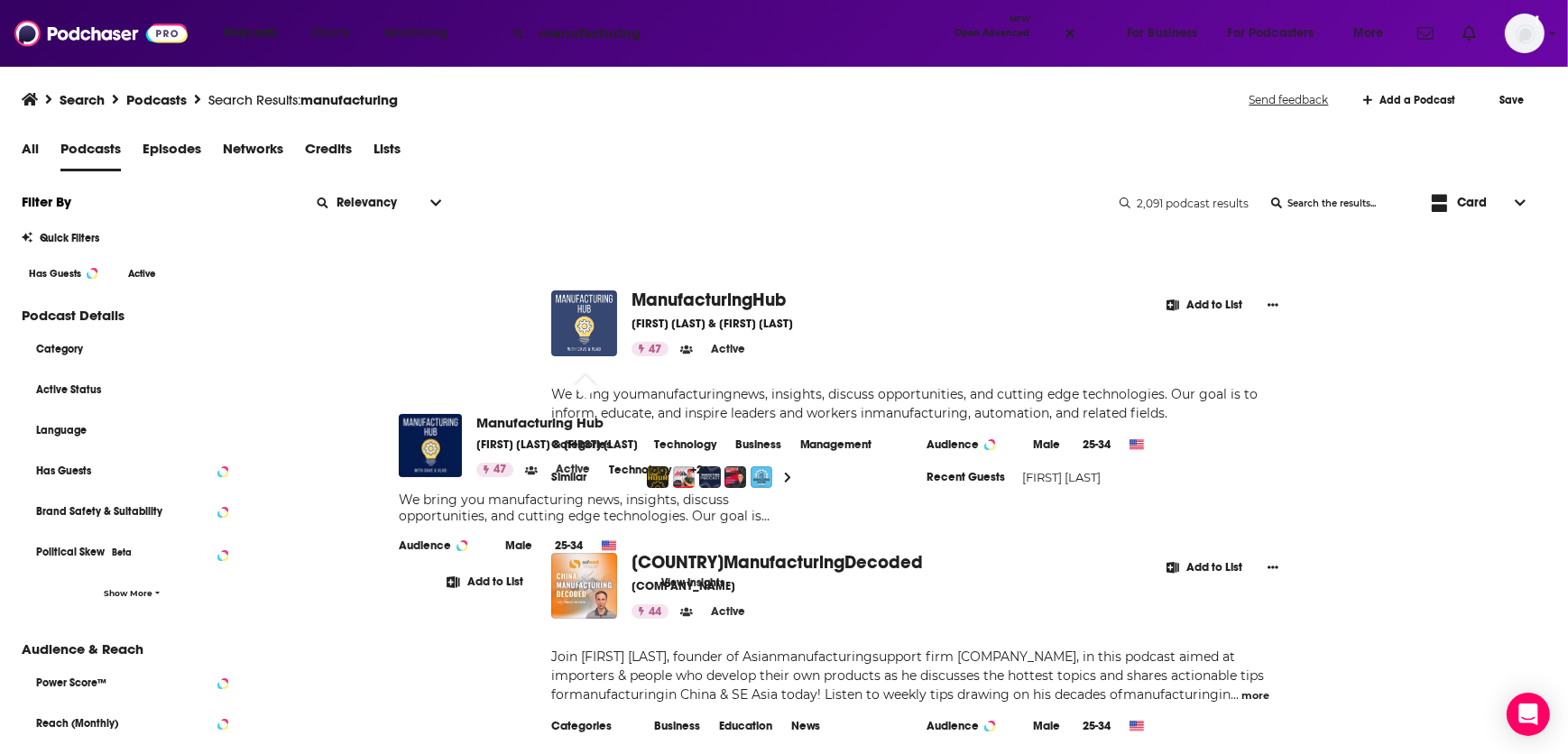 click at bounding box center [584, 323] 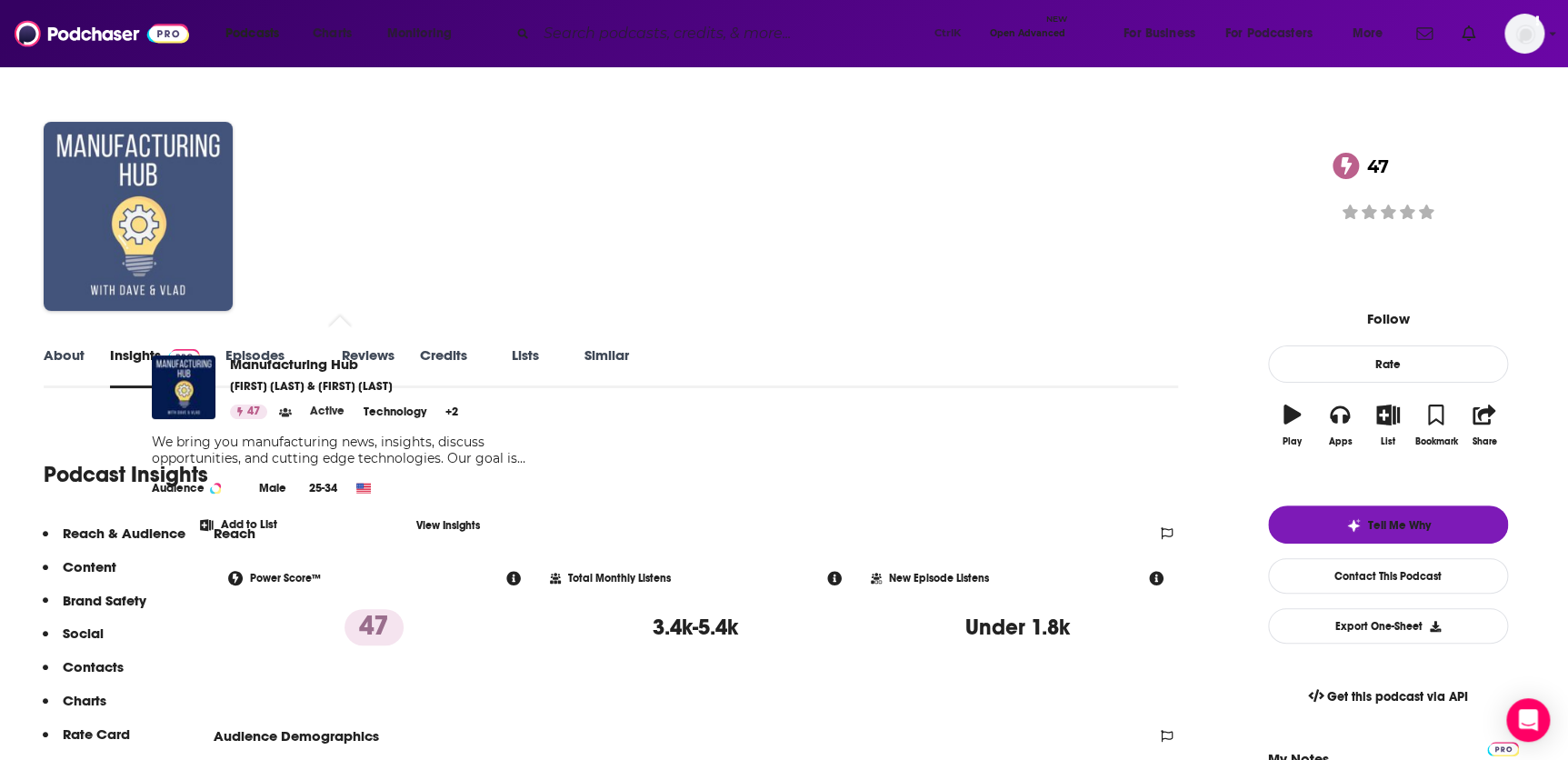 click at bounding box center [138, 216] 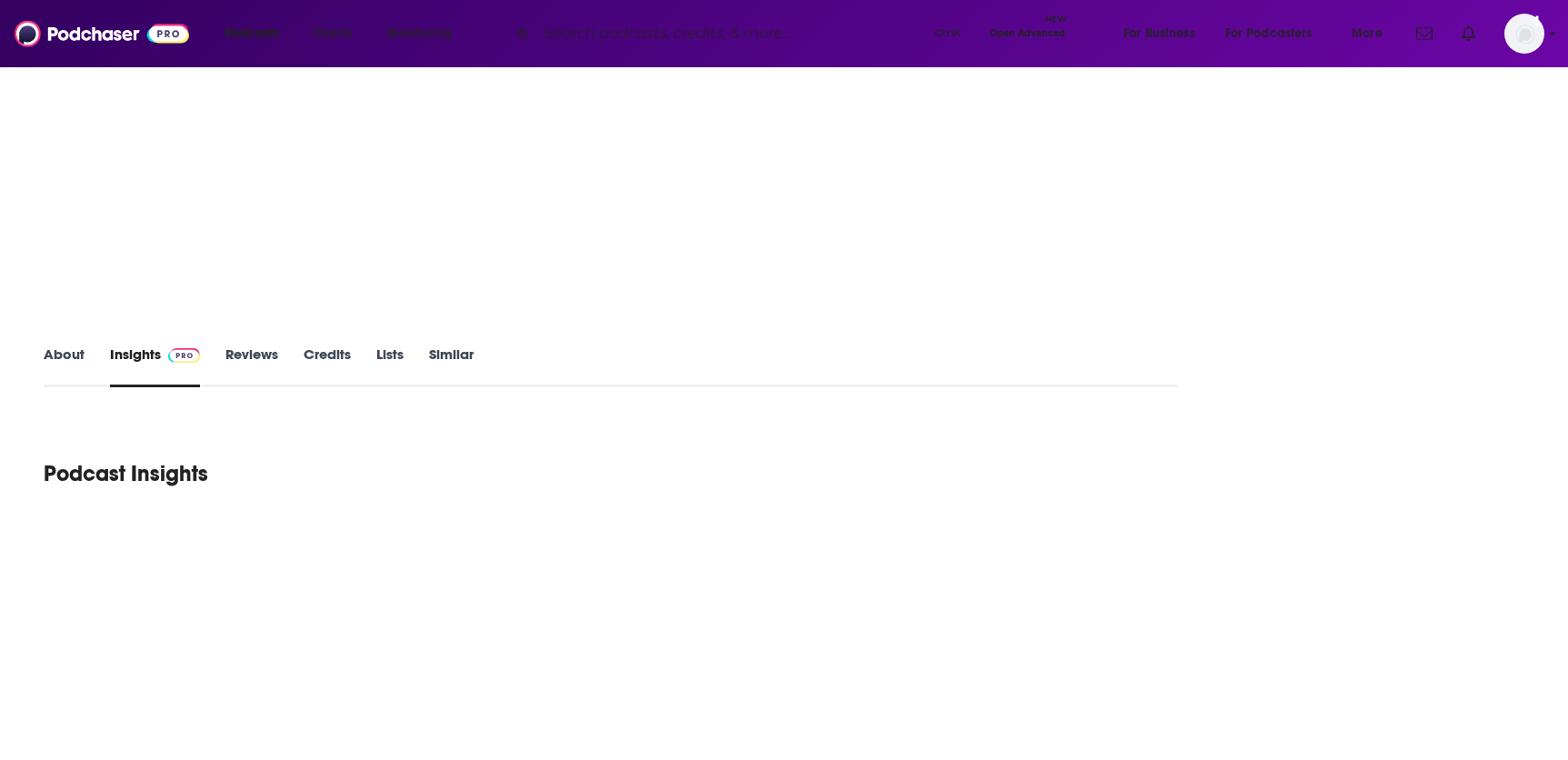 scroll, scrollTop: 0, scrollLeft: 0, axis: both 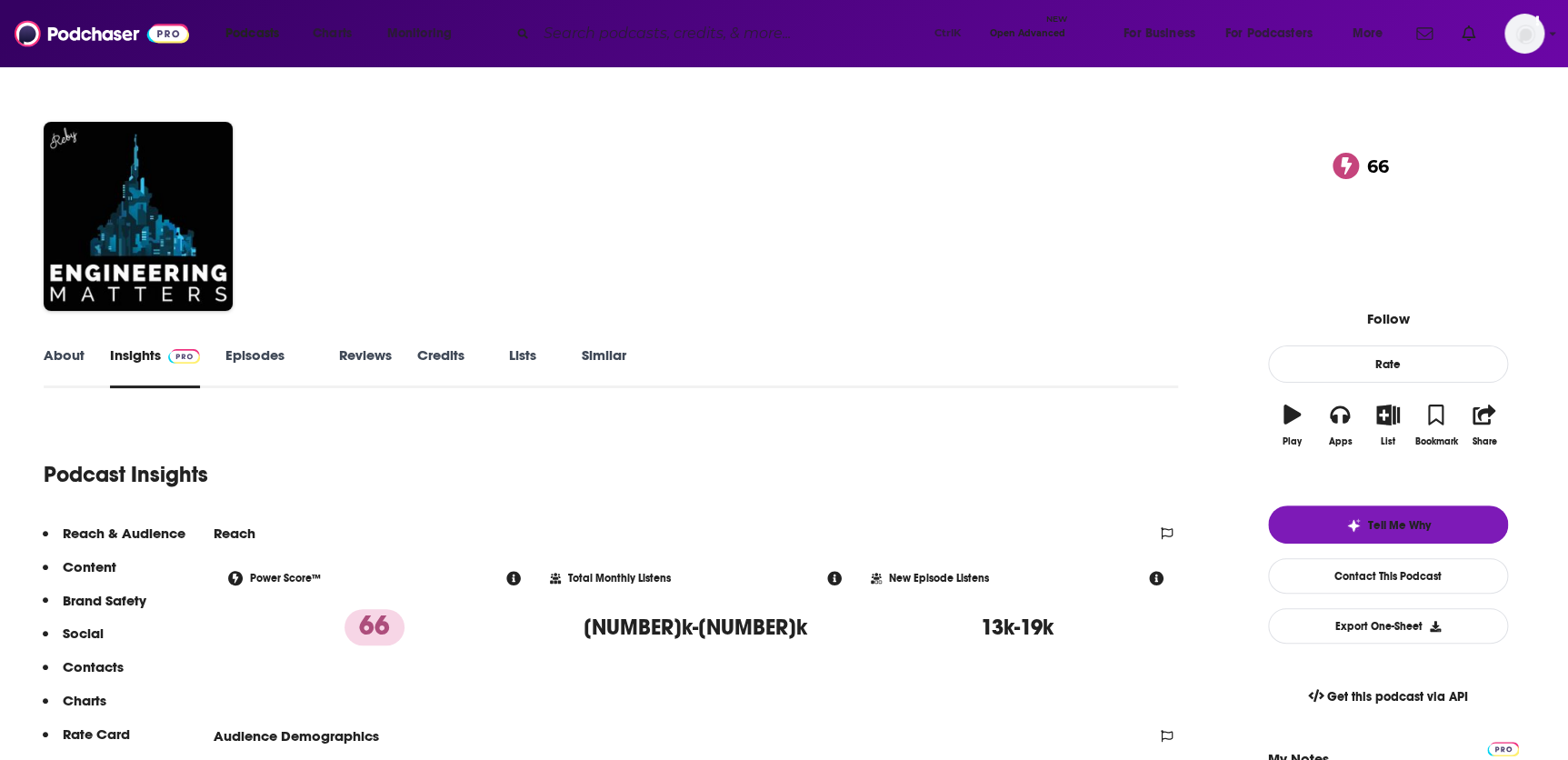 click on "Episodes 391" at bounding box center [269, 367] 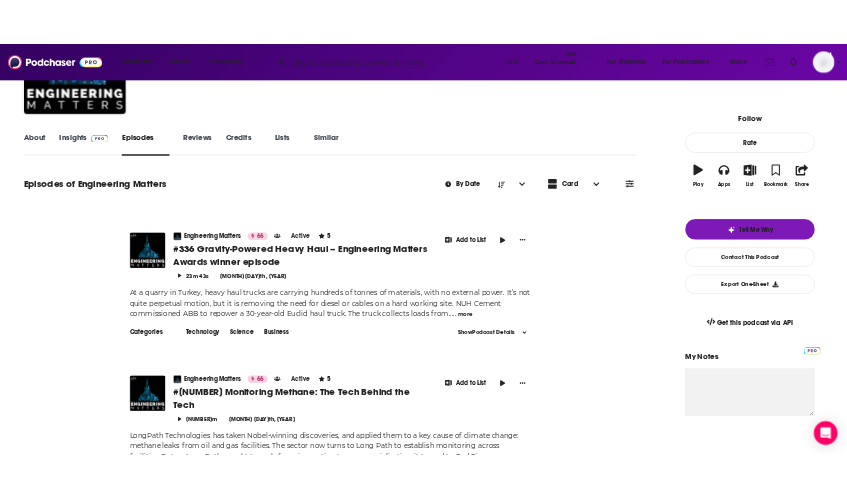scroll, scrollTop: 0, scrollLeft: 0, axis: both 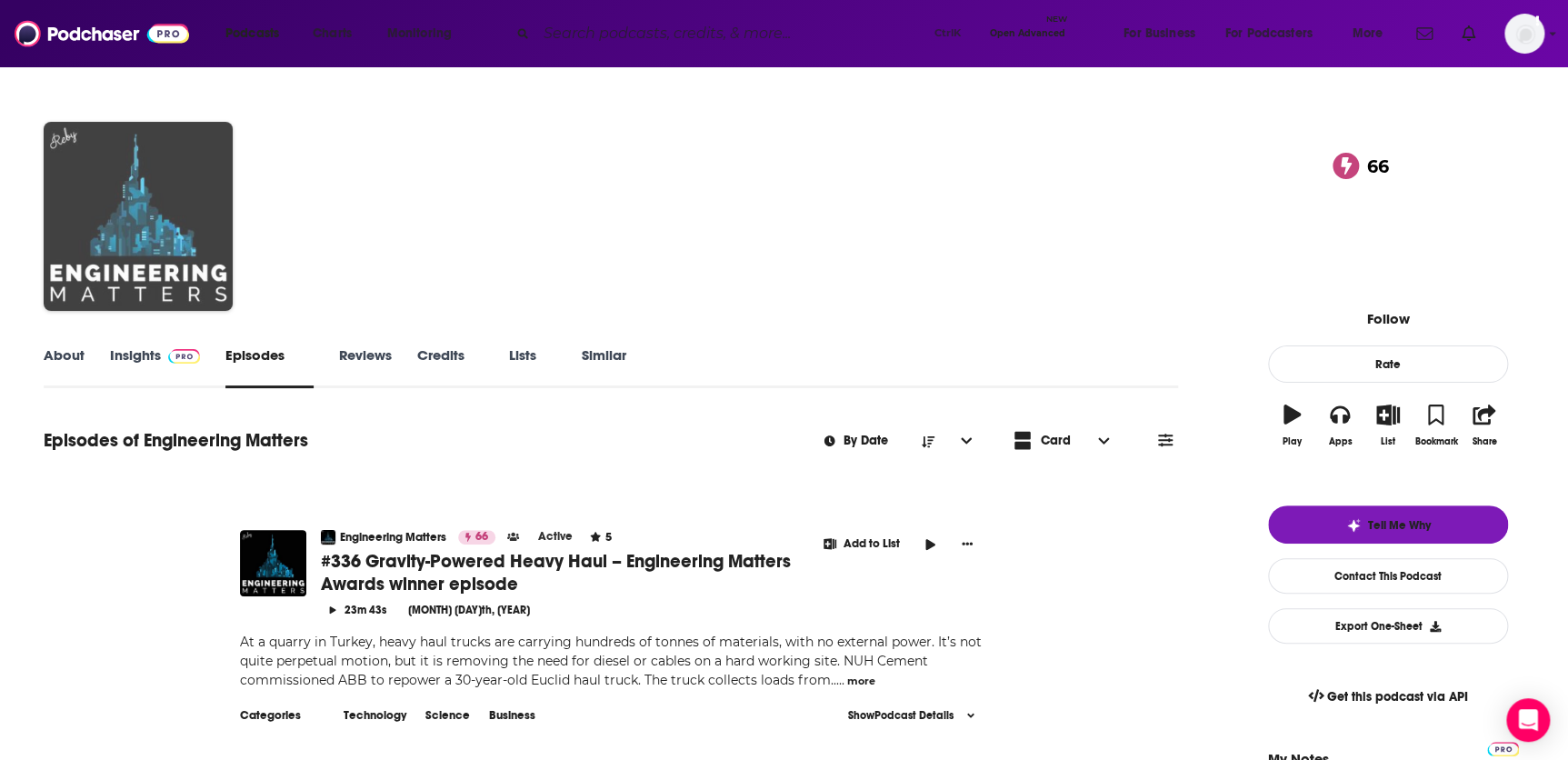 click at bounding box center (138, 216) 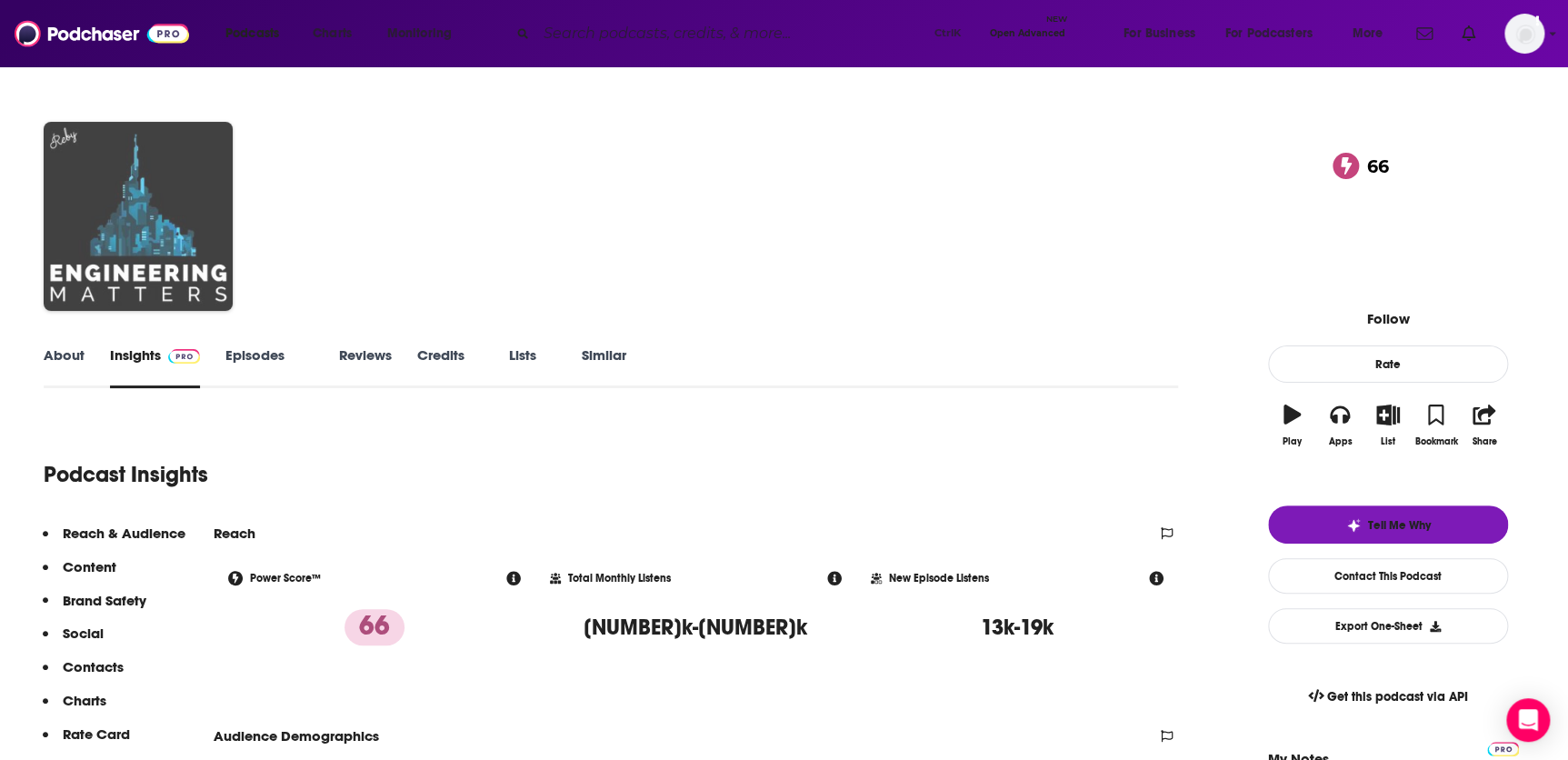 click at bounding box center [138, 216] 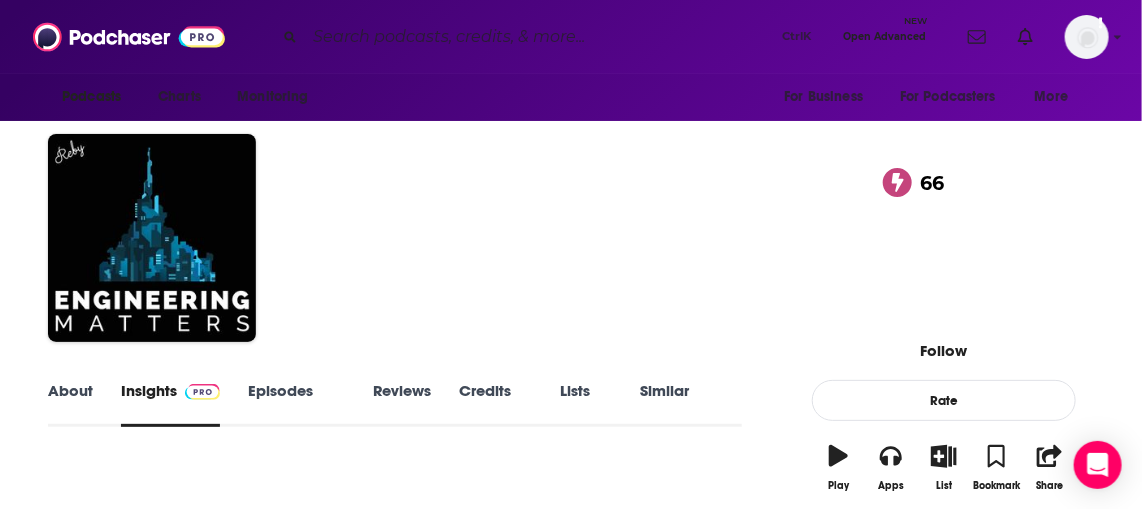 click at bounding box center [539, 37] 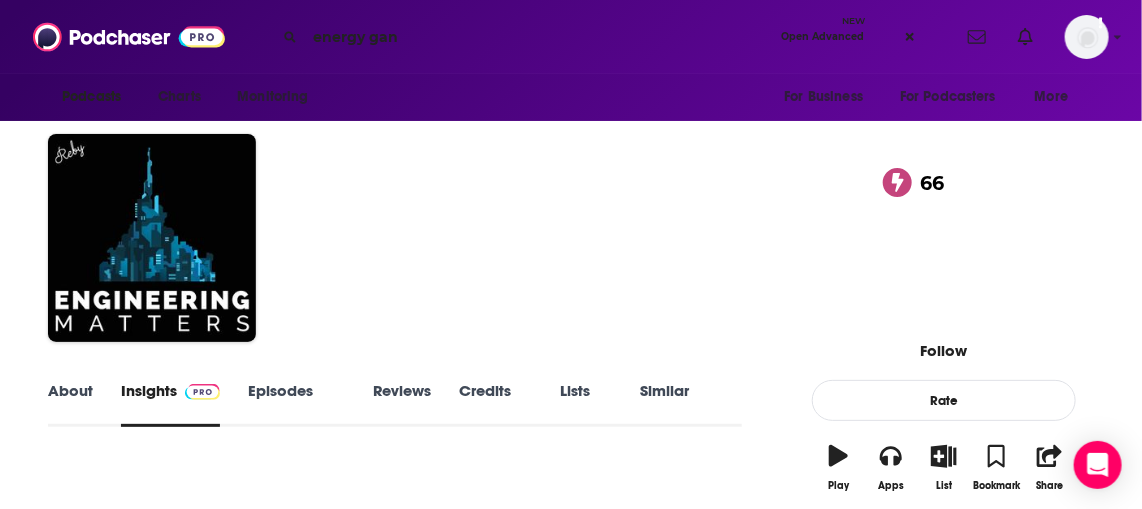 type on "energy gang" 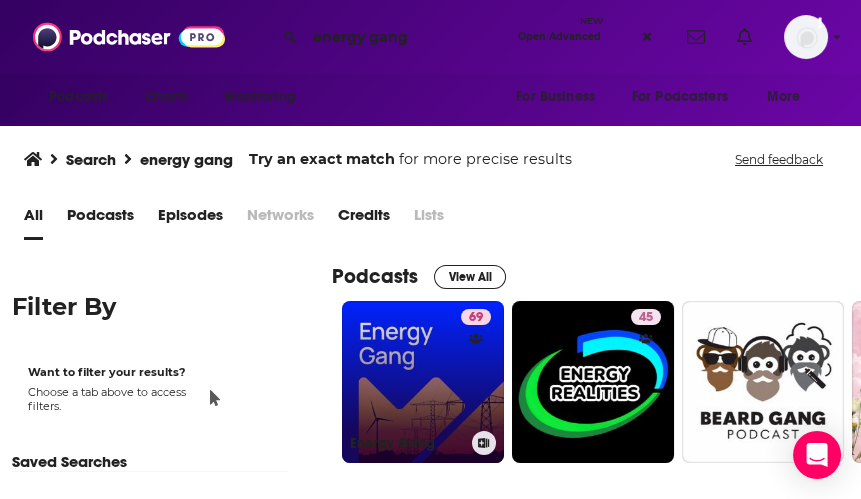 click on "[NUMBER] Energy Gang" at bounding box center (423, 382) 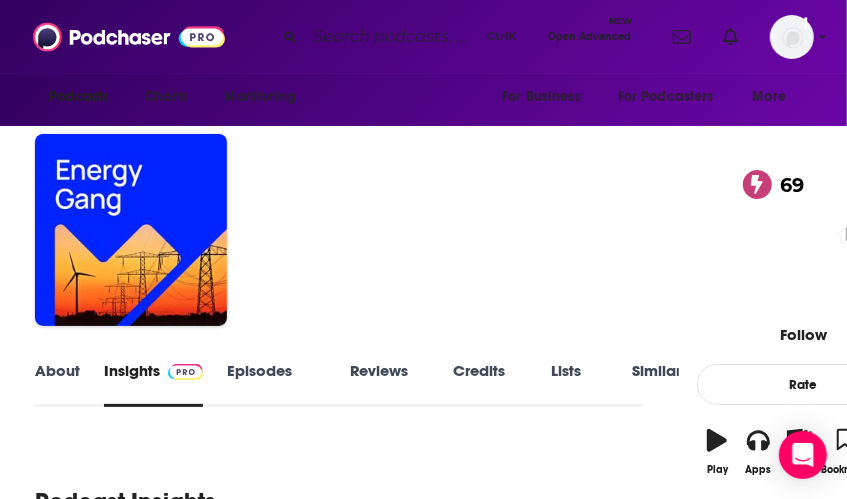 click at bounding box center [392, 37] 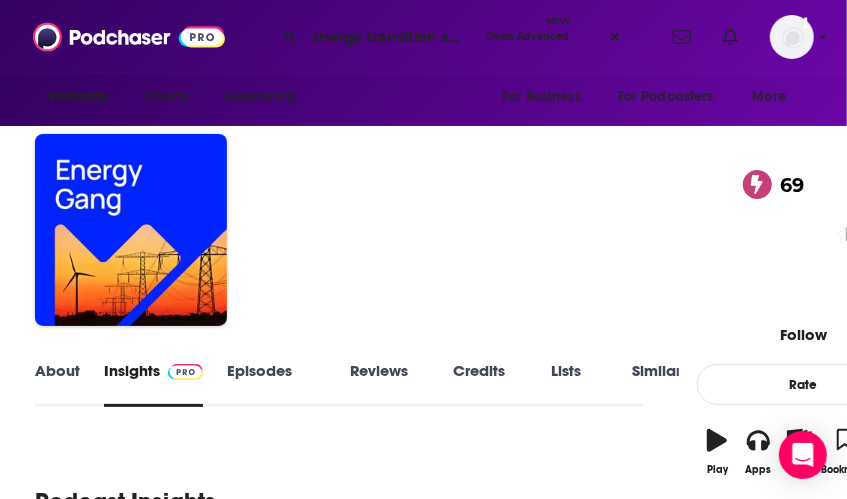 type on "energy transition show" 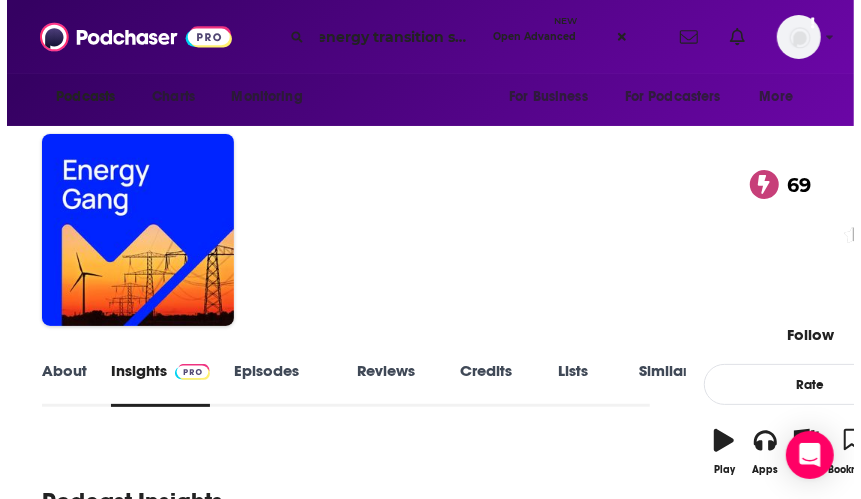 scroll, scrollTop: 0, scrollLeft: 16, axis: horizontal 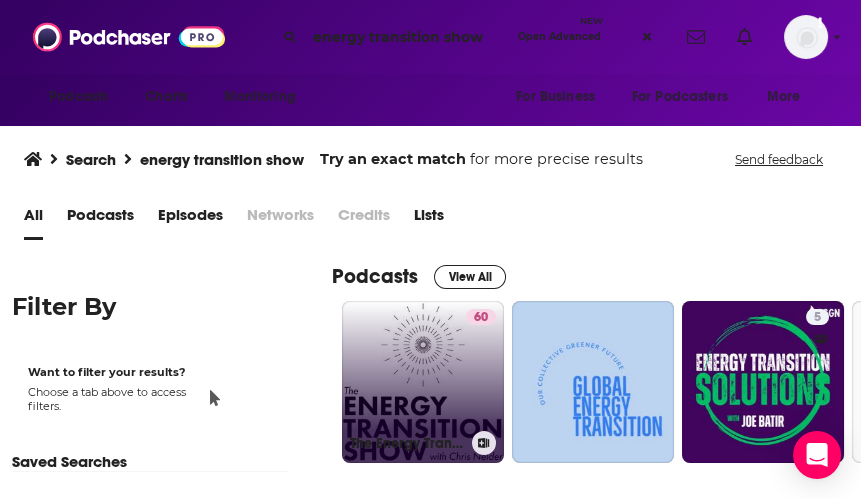 click on "[NUMBER] The Energy Transition Show with Chris Nelder" at bounding box center [423, 382] 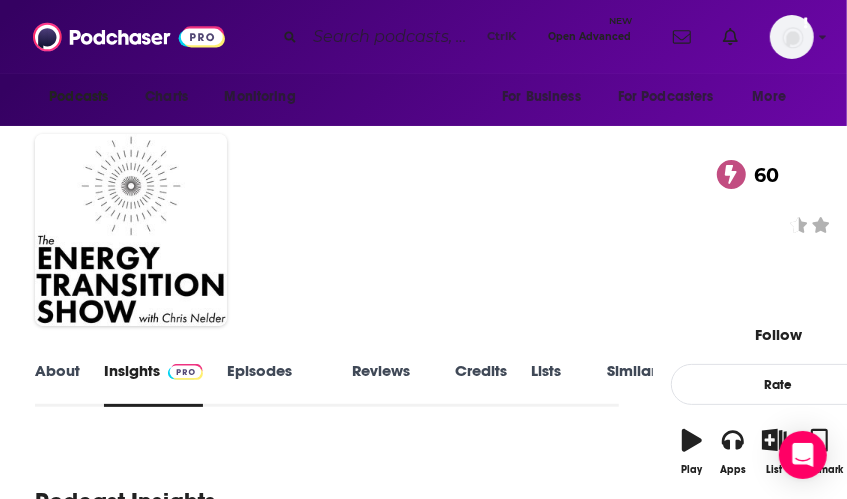 click at bounding box center (392, 37) 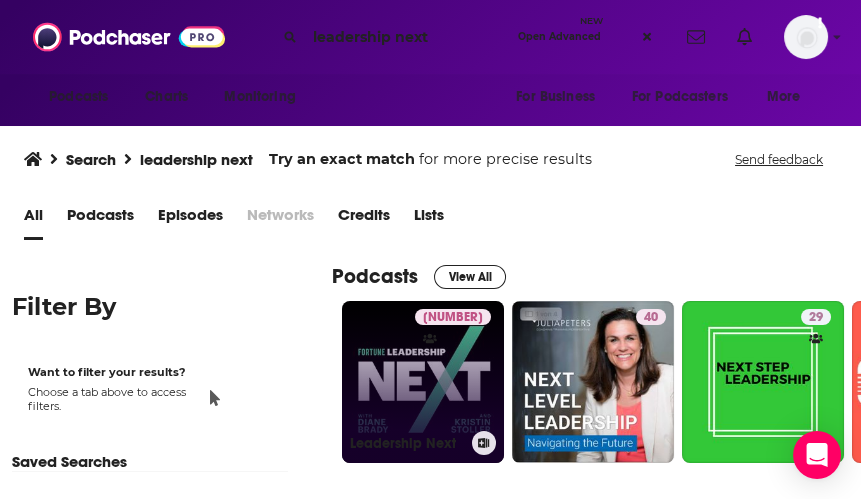click on "[NUMBER] Leadership Next" at bounding box center (423, 382) 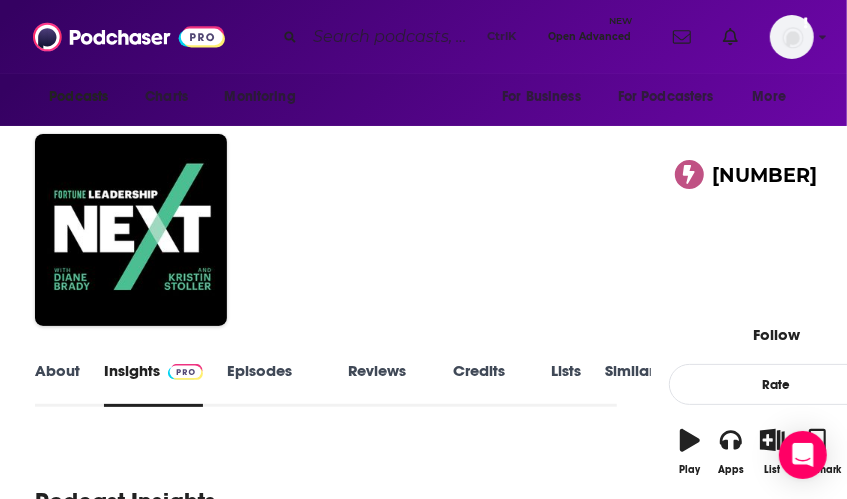 click at bounding box center (392, 37) 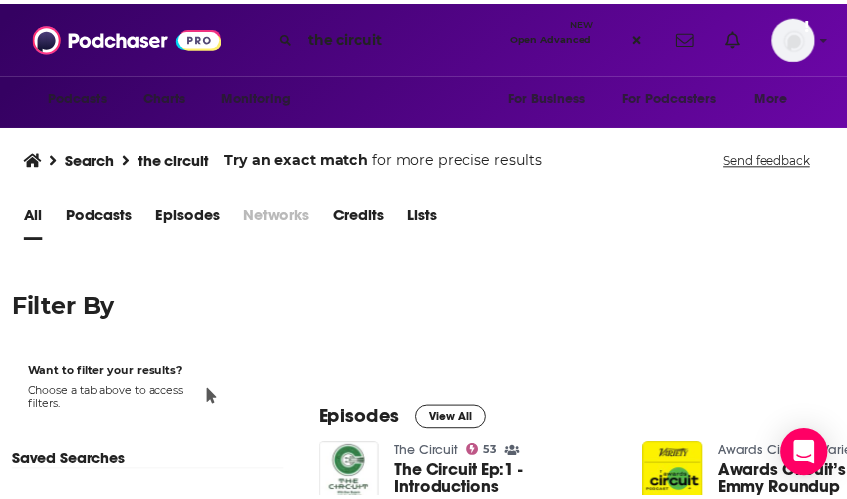 scroll, scrollTop: 0, scrollLeft: 0, axis: both 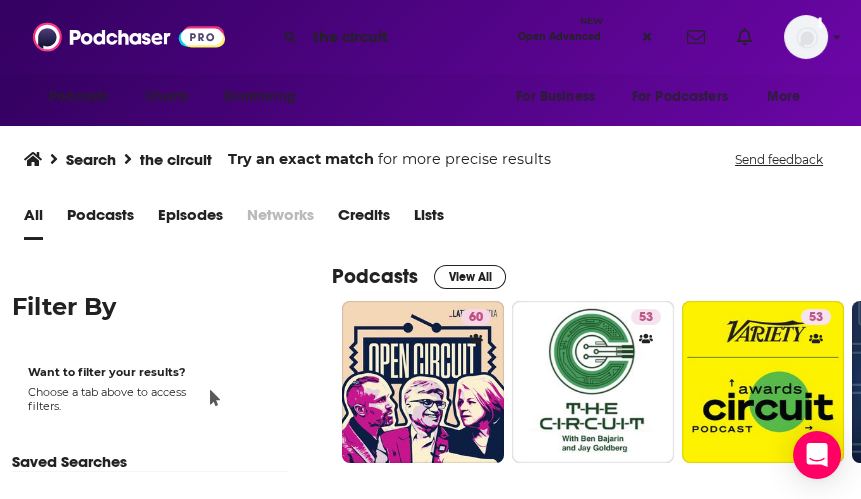 click on "the circuit" at bounding box center [407, 37] 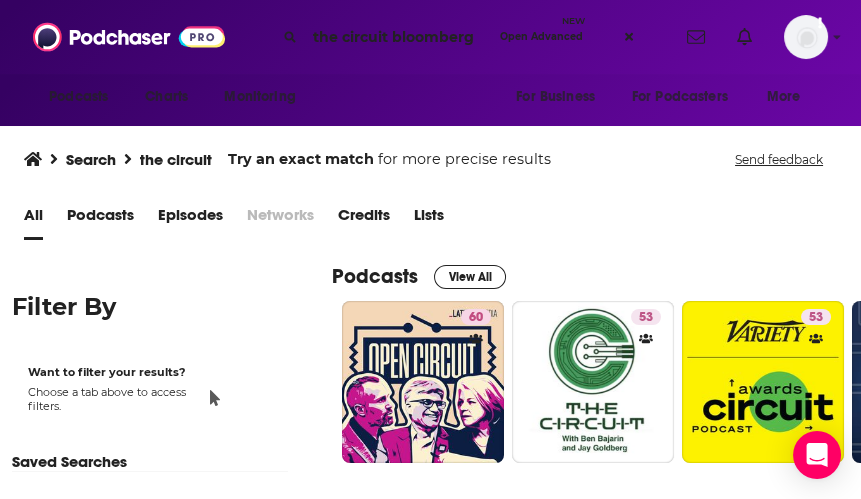 type on "the circuit bloomberg" 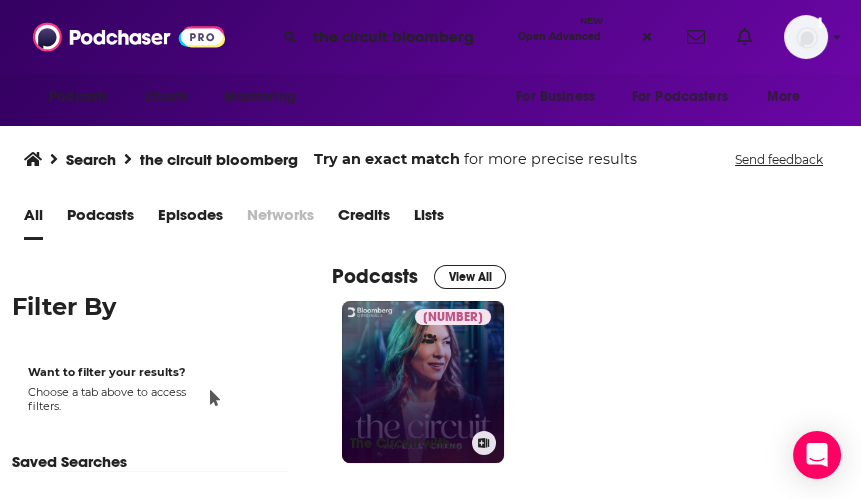 click on "55 The Circuit with Emily Chang" at bounding box center (423, 382) 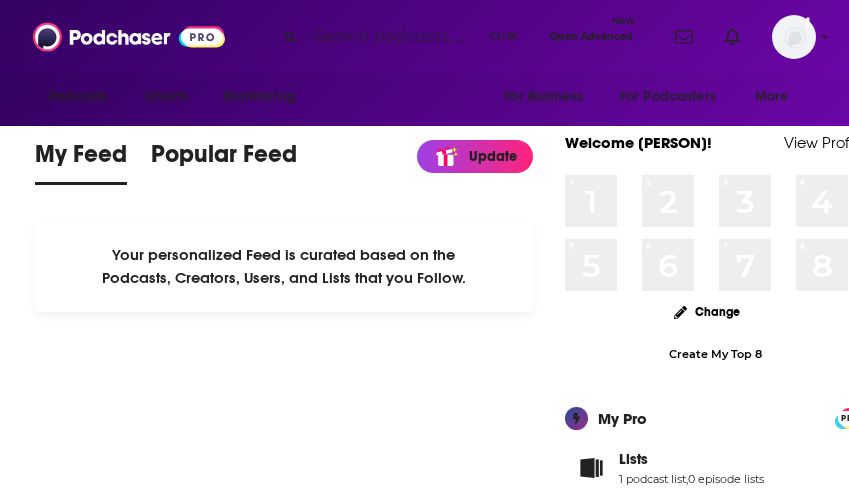 scroll, scrollTop: 0, scrollLeft: 0, axis: both 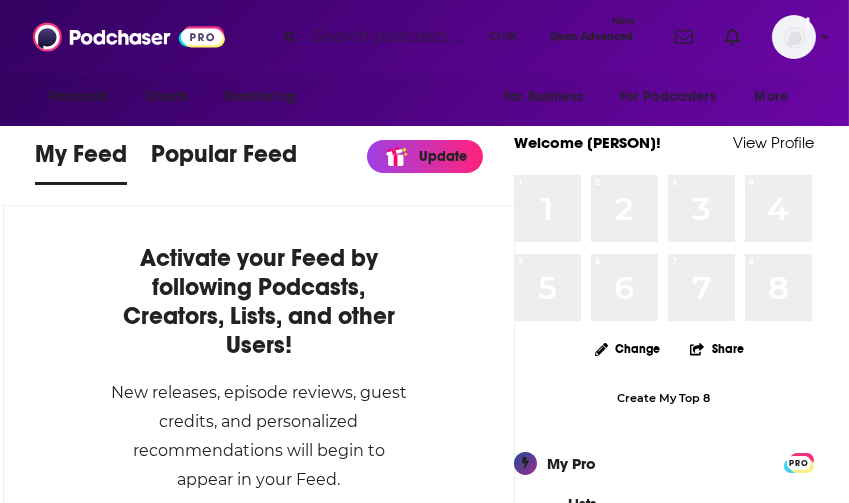 click at bounding box center (393, 37) 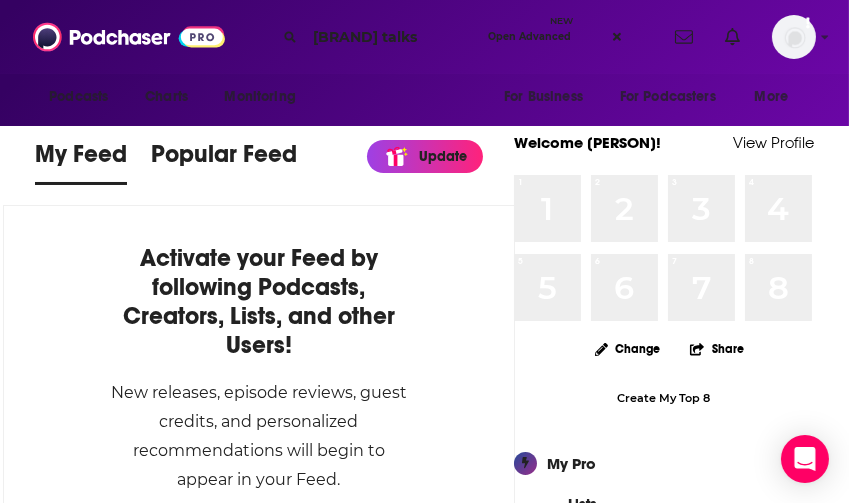 type on "[BRAND] talks" 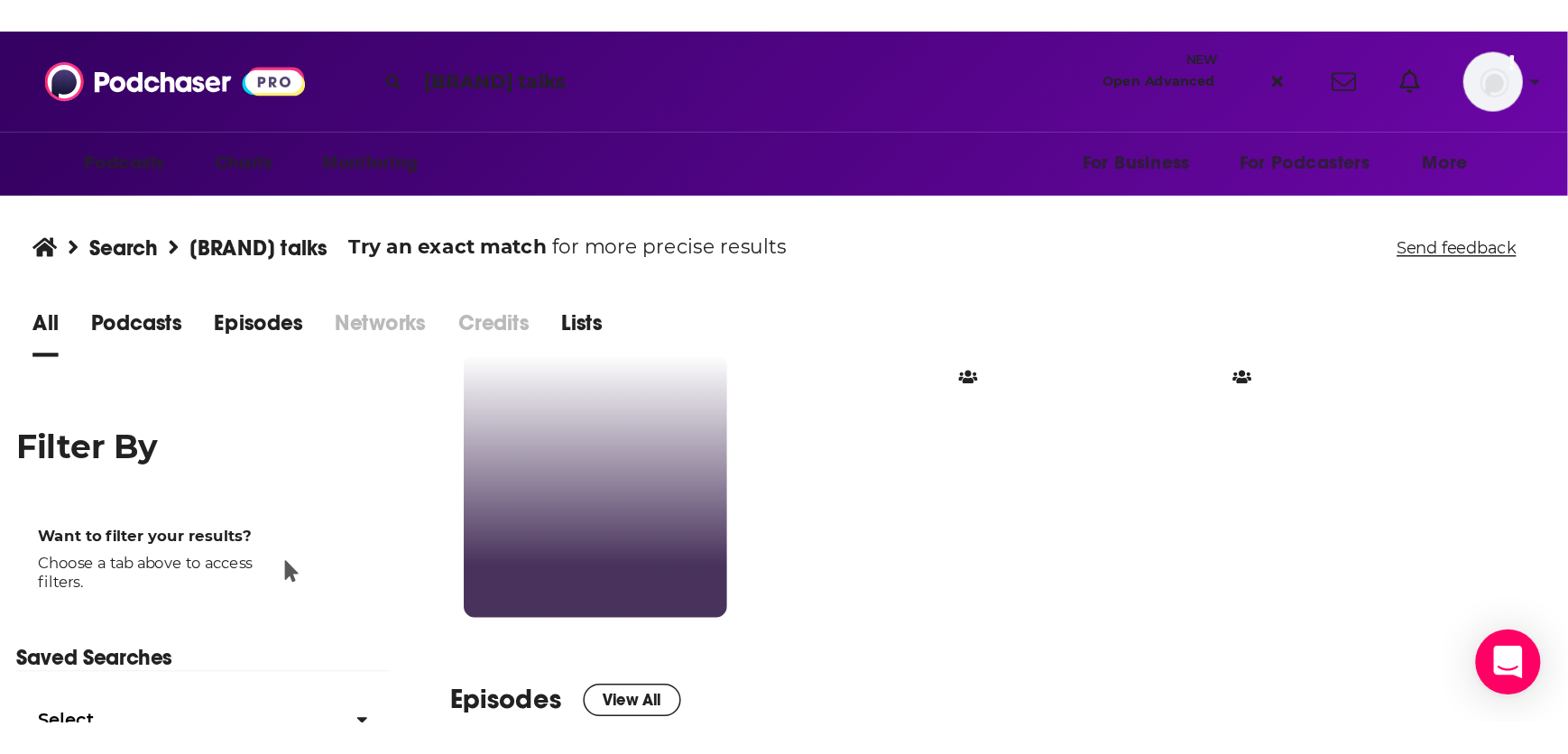 scroll, scrollTop: 81, scrollLeft: 0, axis: vertical 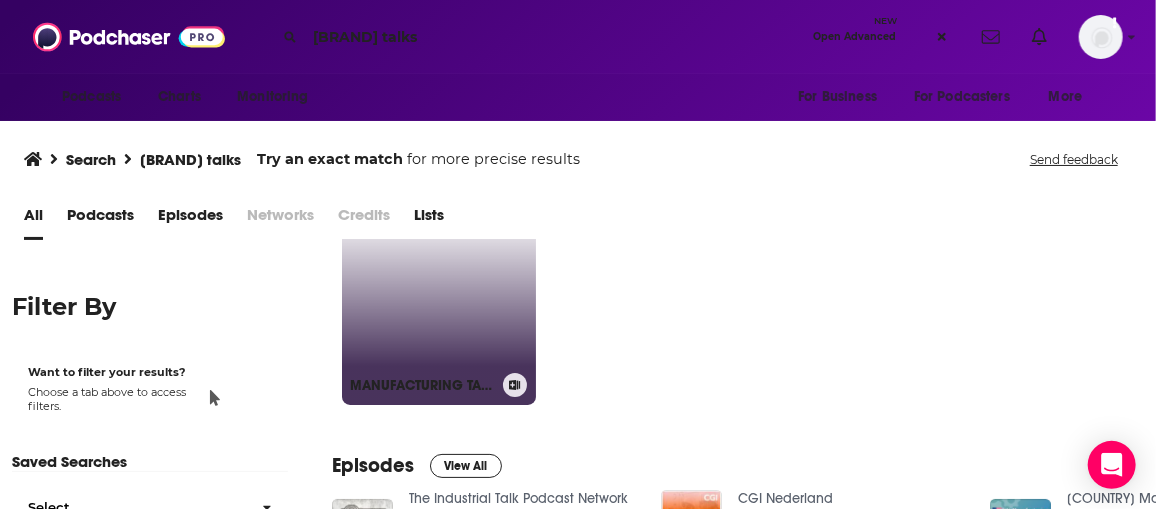 click on "MANUFACTURING TALKS - MEXICO" at bounding box center [439, 308] 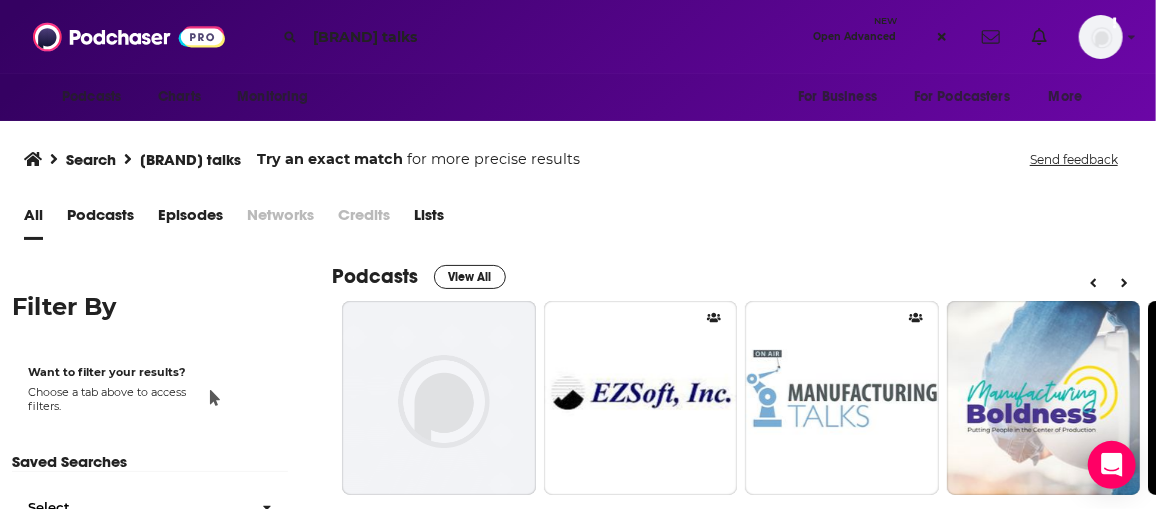 click on "View All" at bounding box center [470, 277] 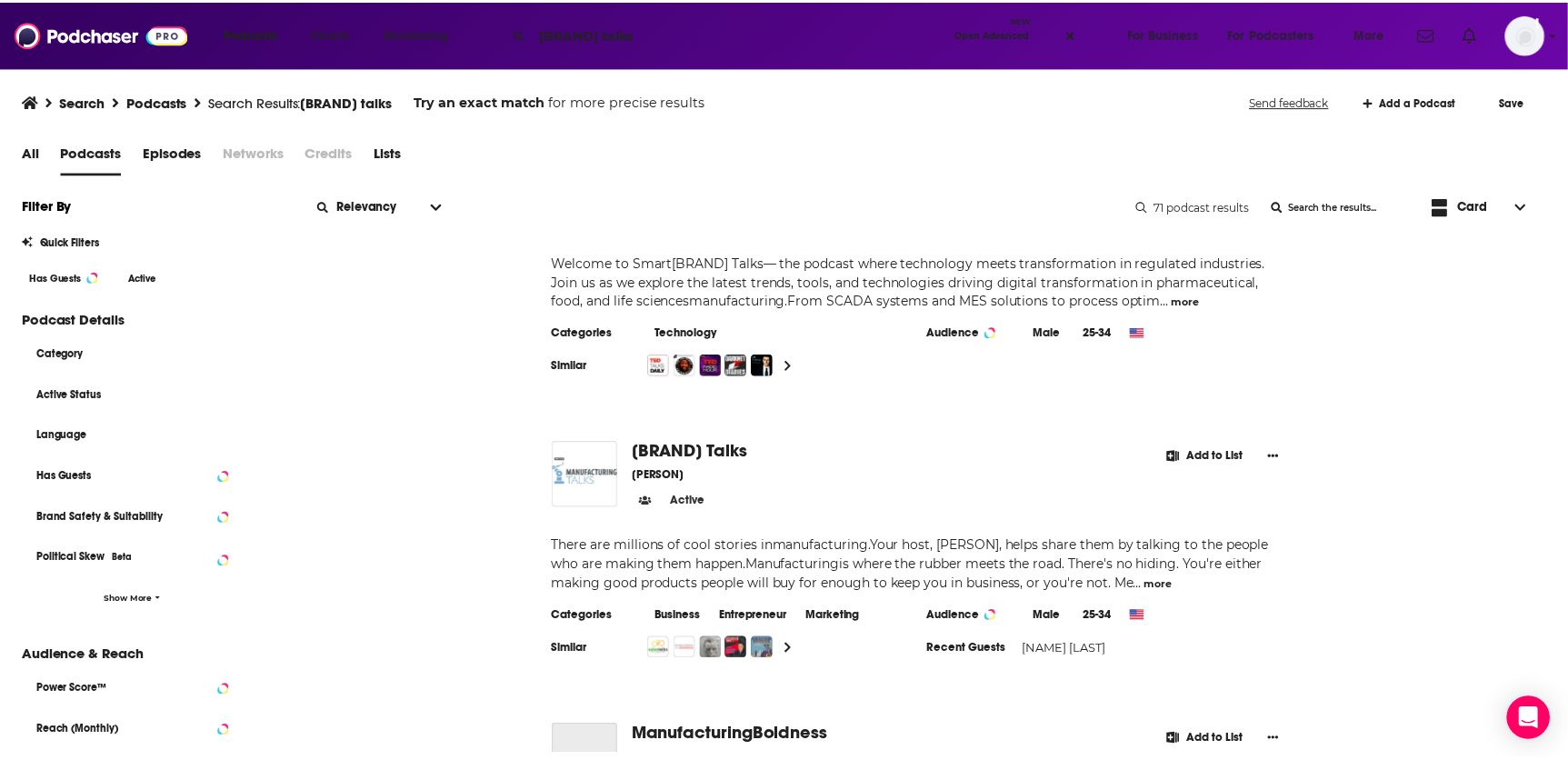 scroll, scrollTop: 413, scrollLeft: 0, axis: vertical 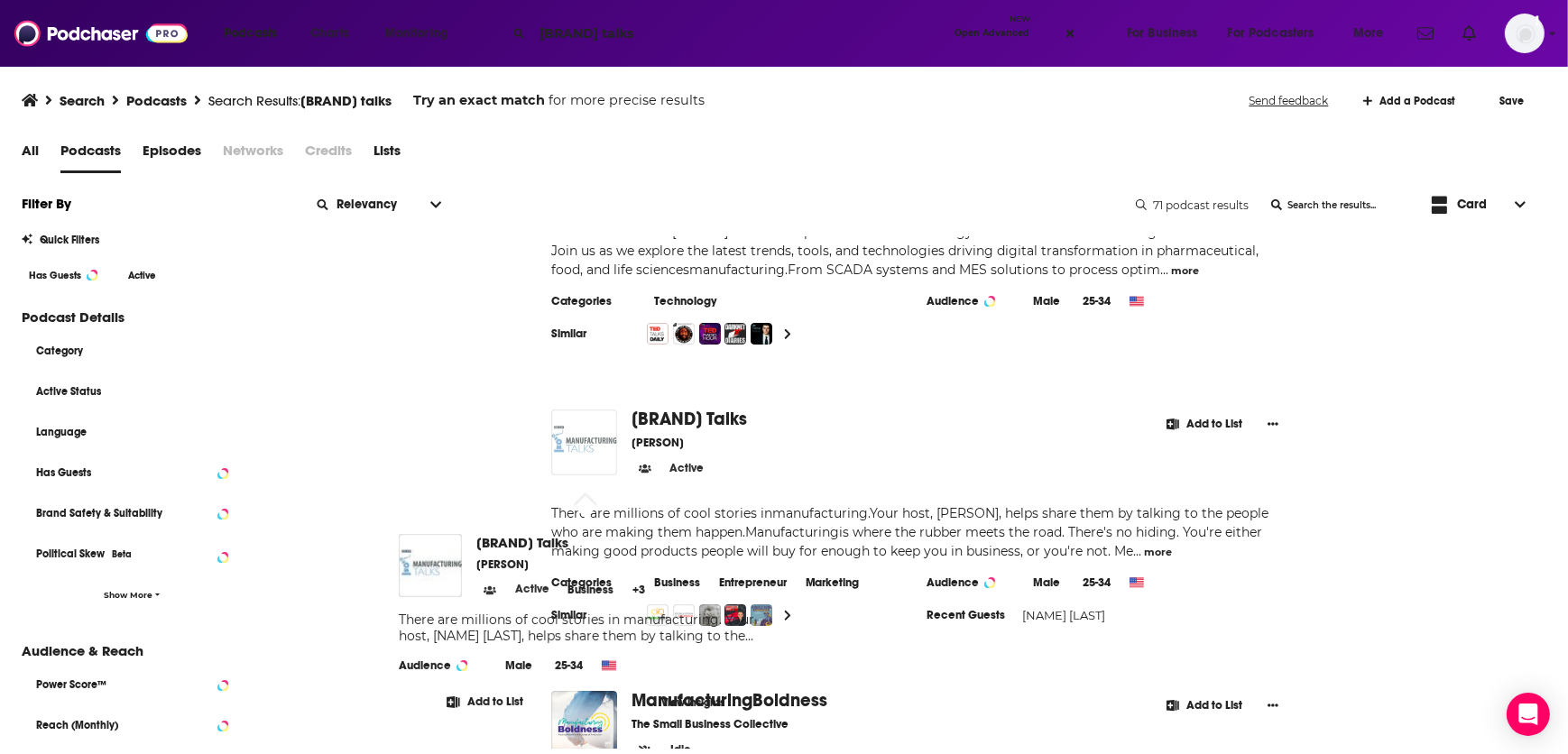click at bounding box center (584, 442) 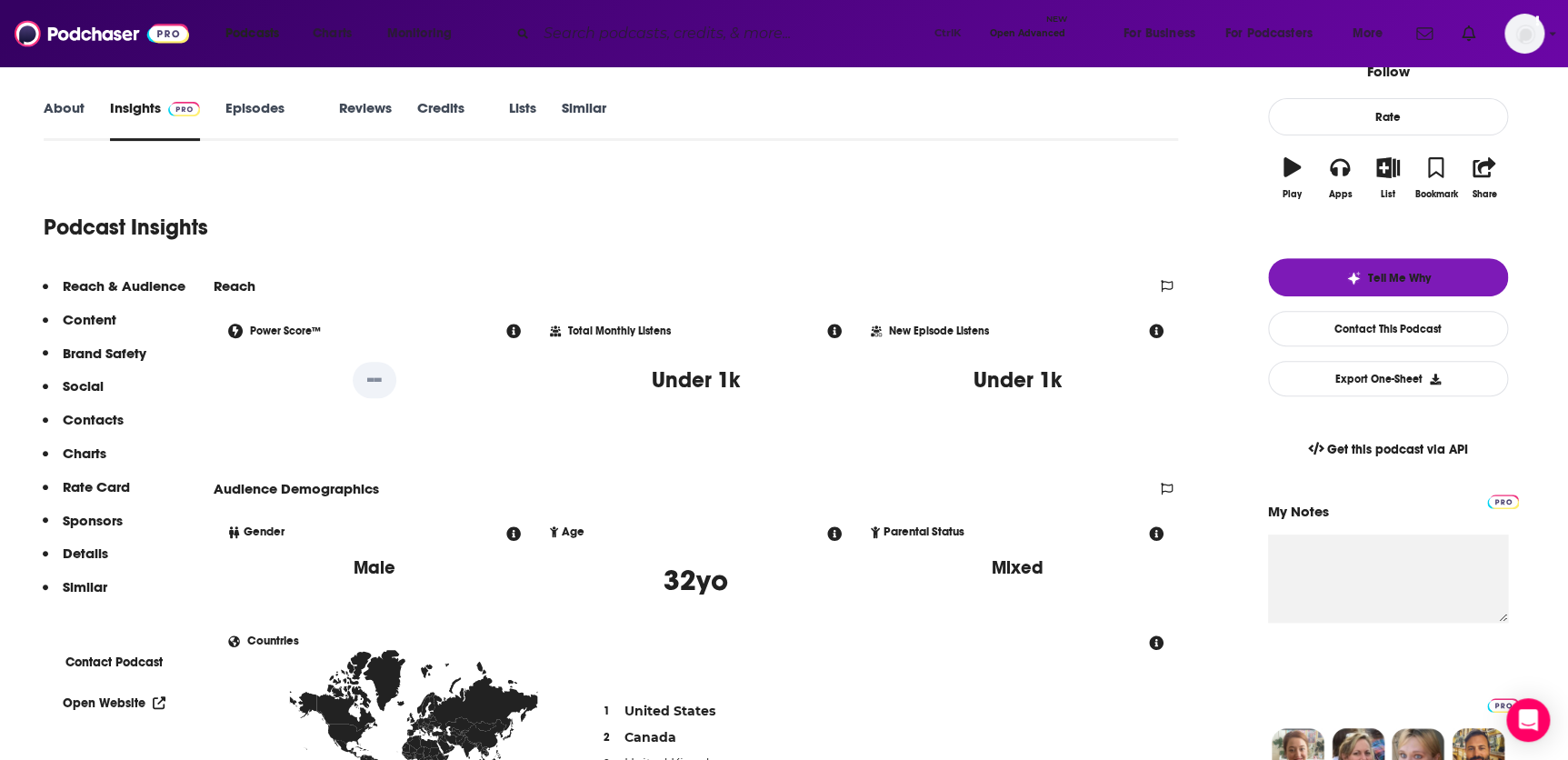 scroll, scrollTop: 0, scrollLeft: 0, axis: both 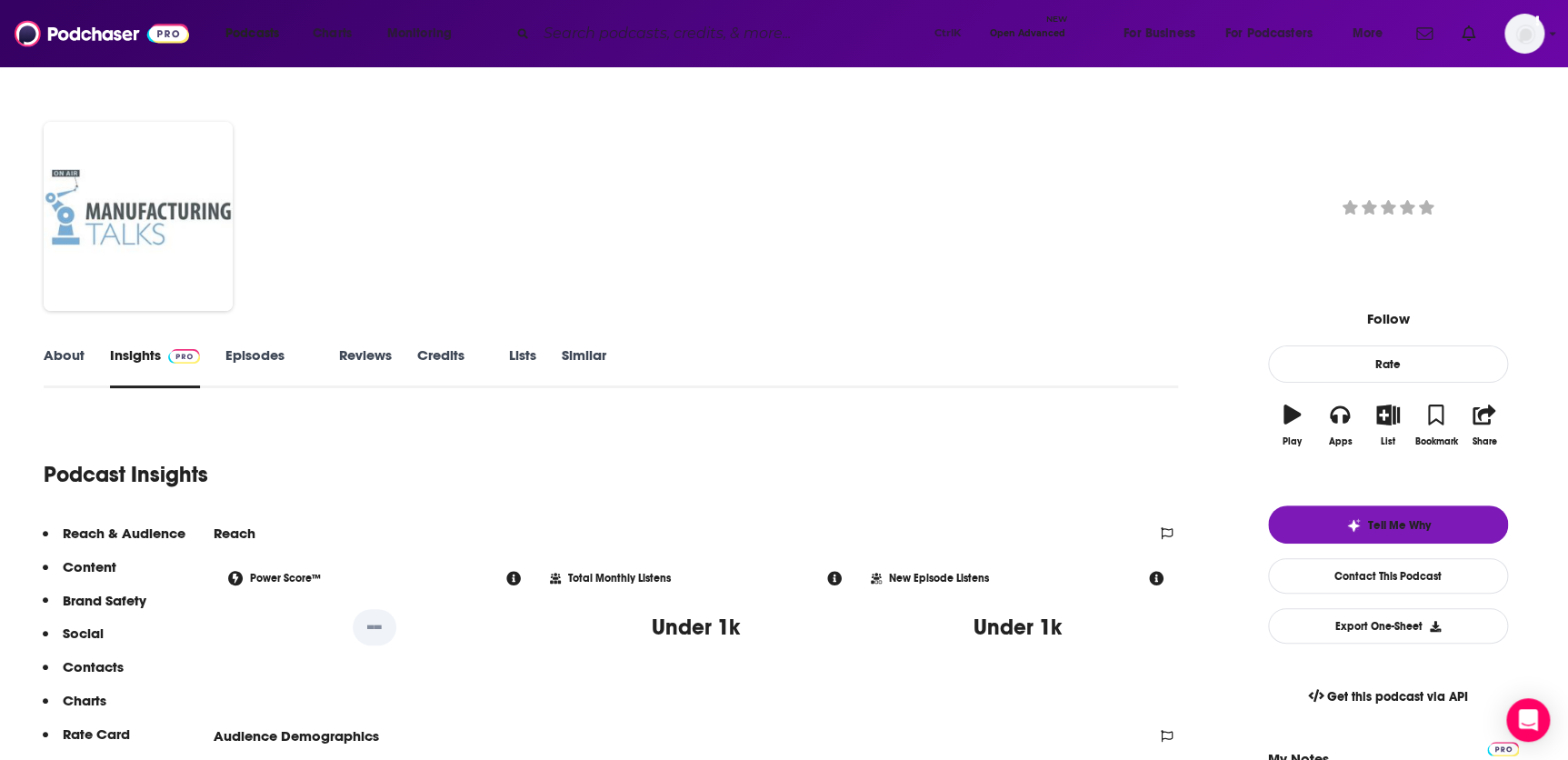 click on "Episodes 163" at bounding box center [269, 367] 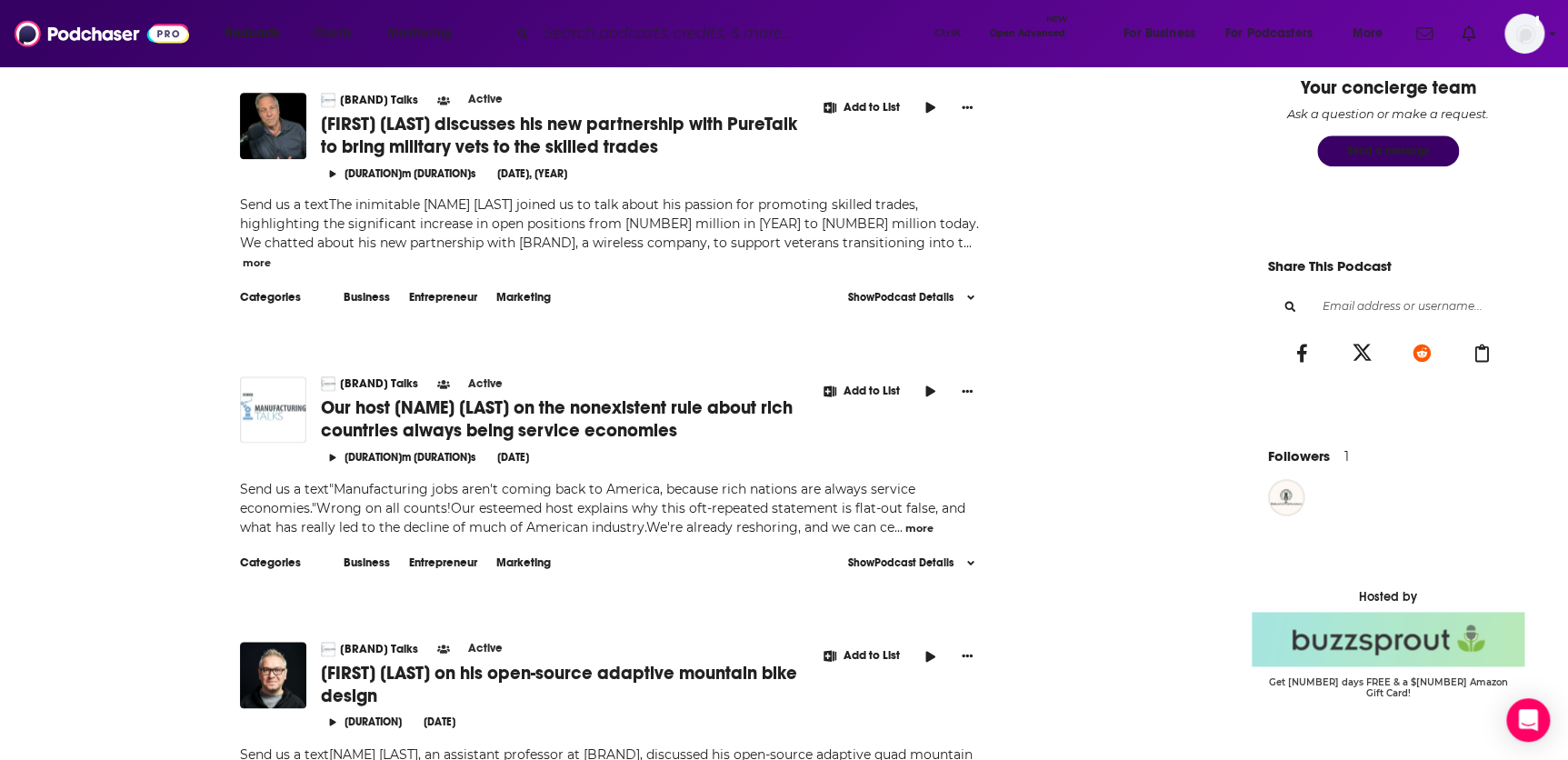 scroll, scrollTop: 991, scrollLeft: 0, axis: vertical 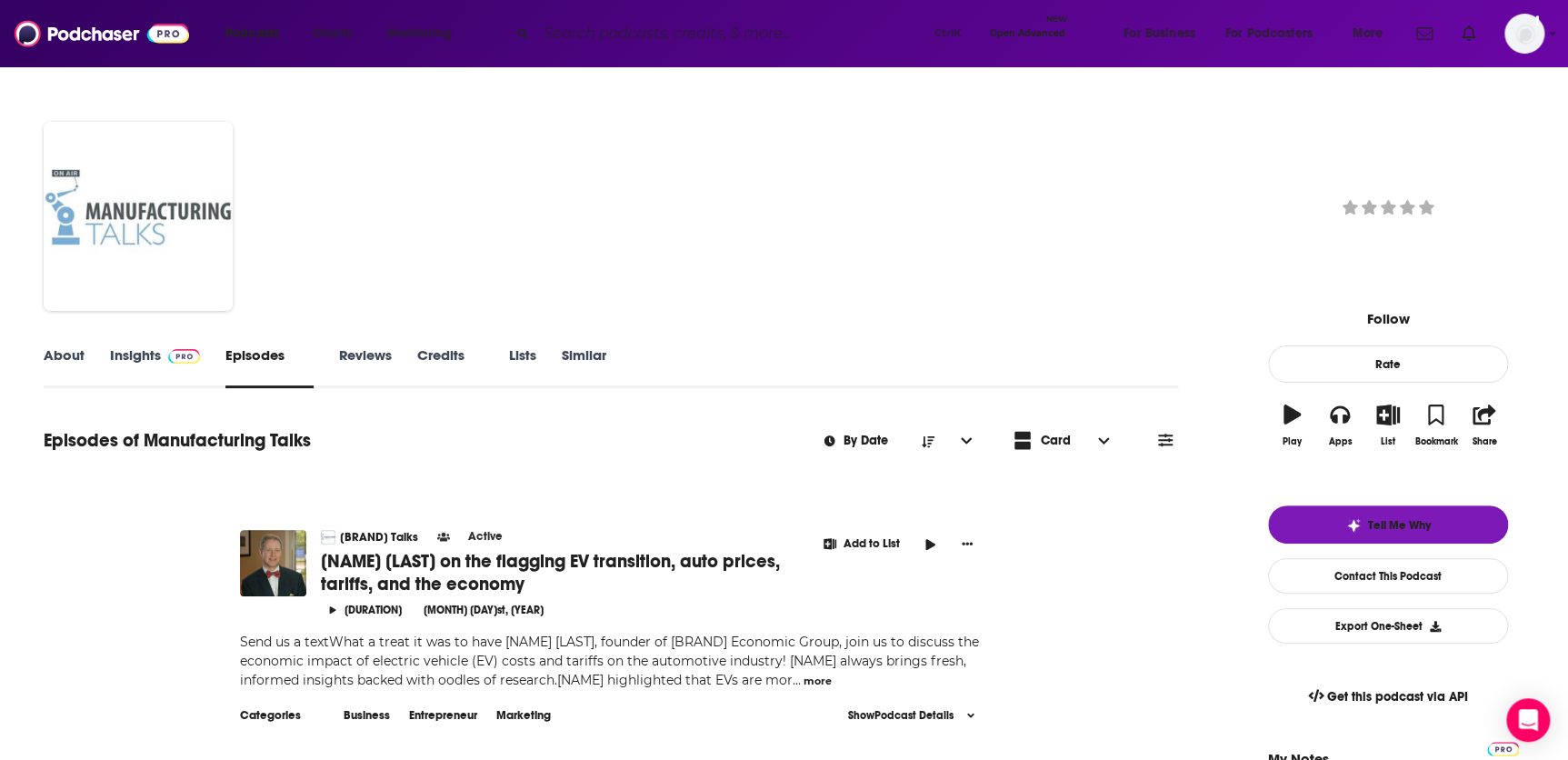 drag, startPoint x: 222, startPoint y: 588, endPoint x: 218, endPoint y: 315, distance: 273.0293 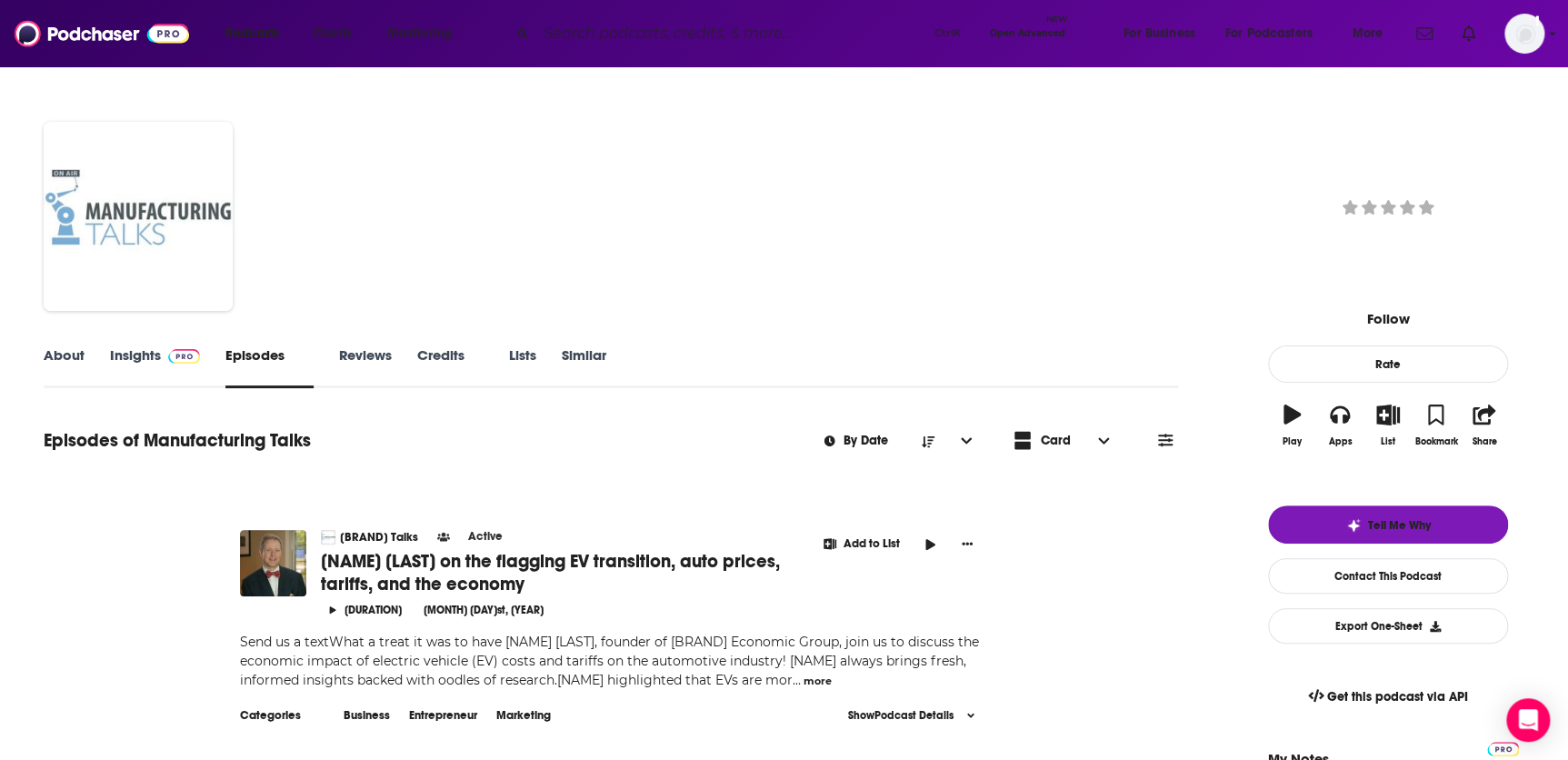 click at bounding box center (732, 34) 